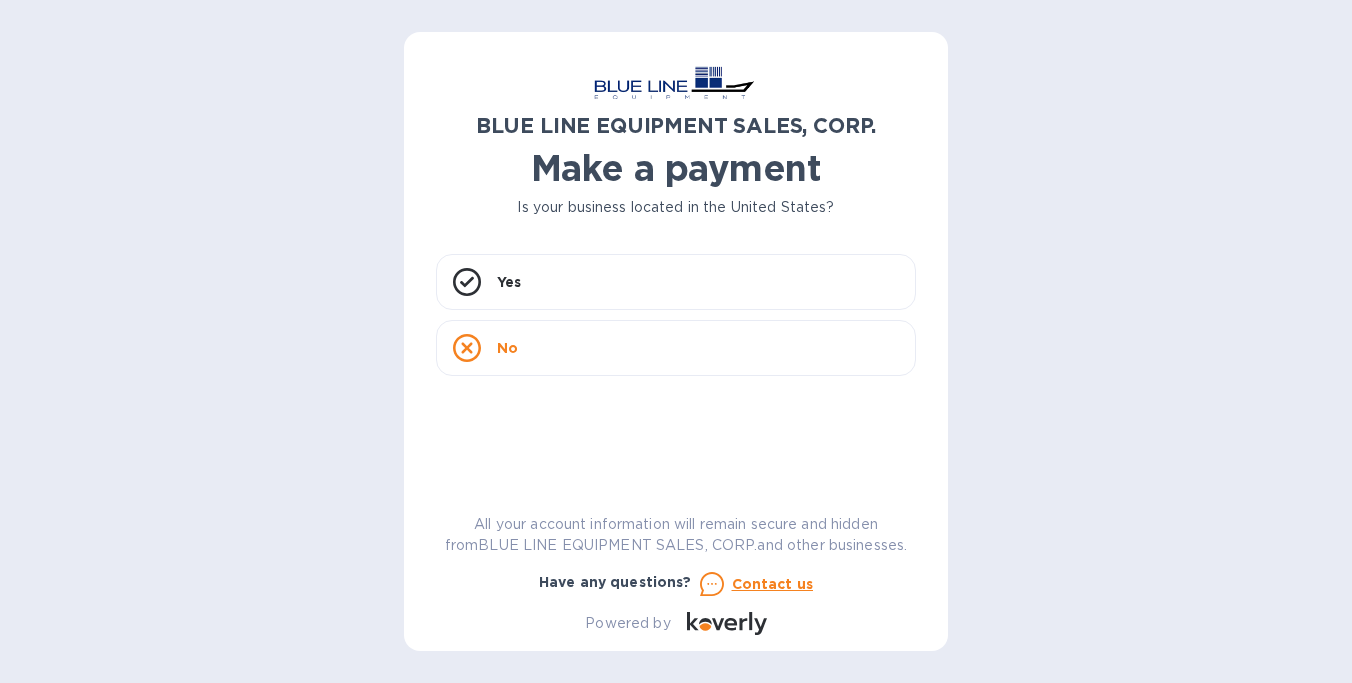 scroll, scrollTop: 0, scrollLeft: 0, axis: both 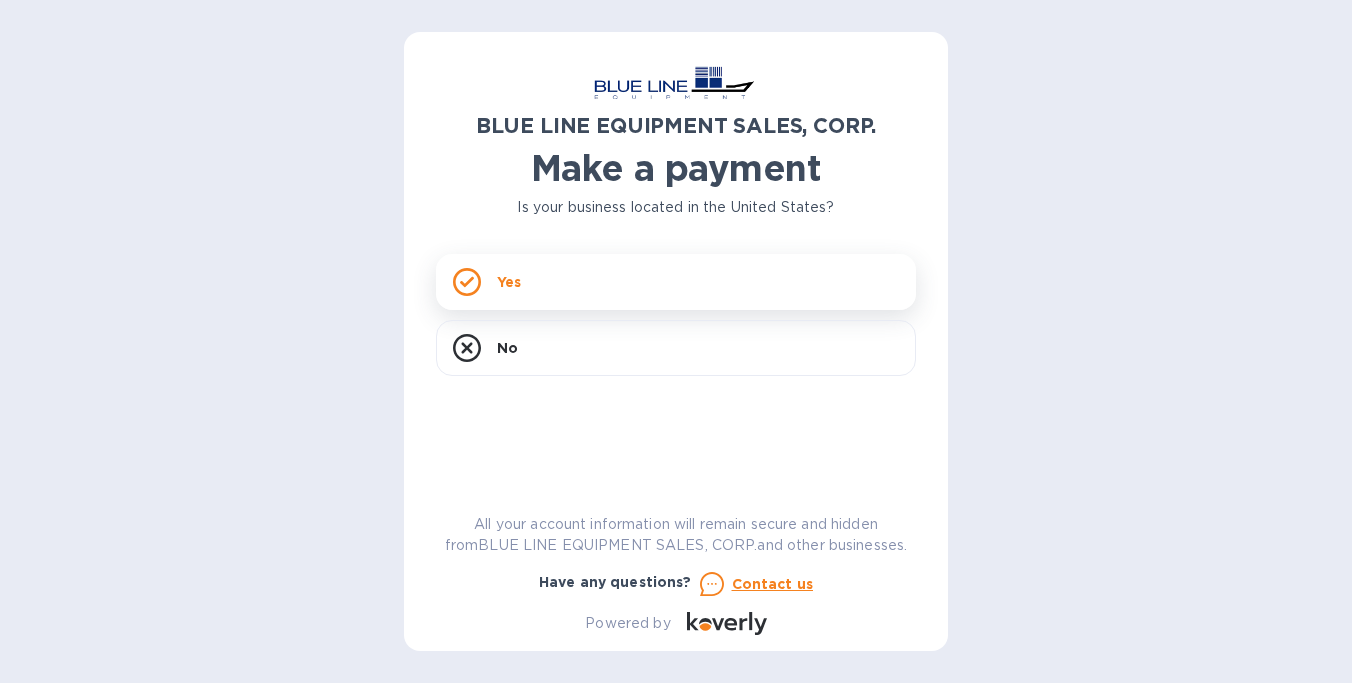 click on "Yes" at bounding box center (676, 282) 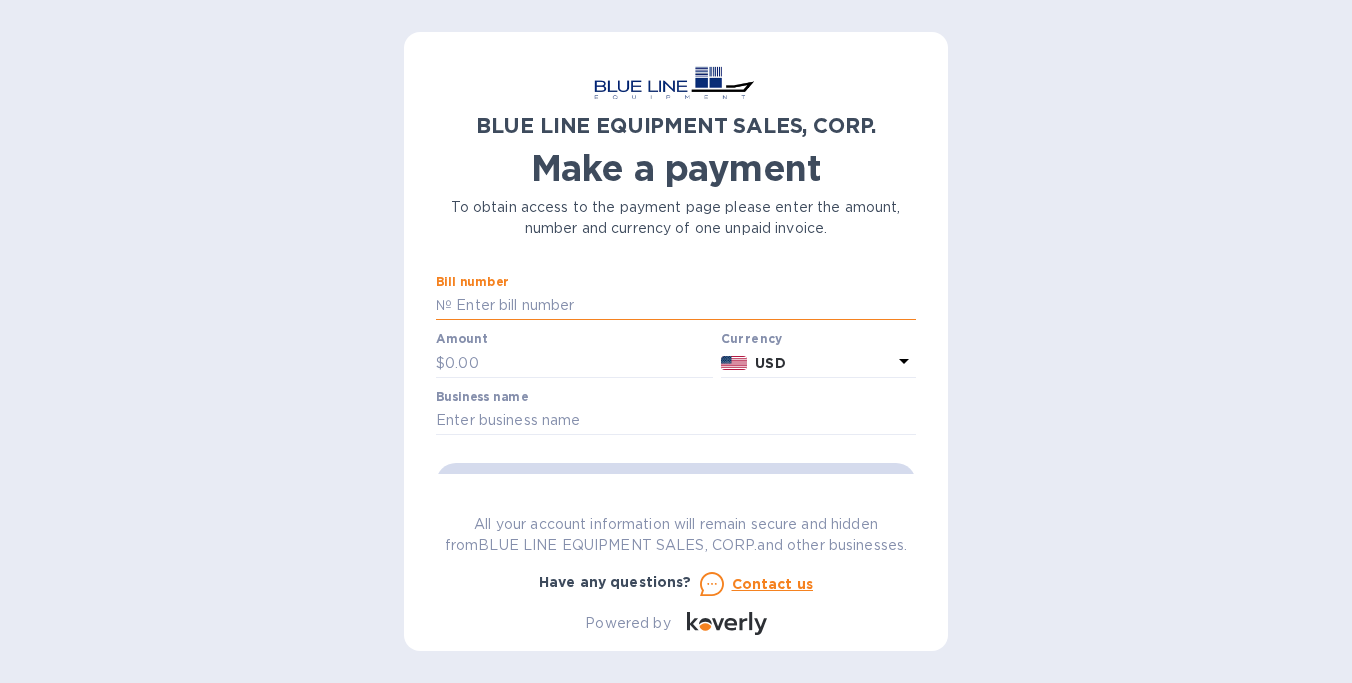 click at bounding box center [684, 306] 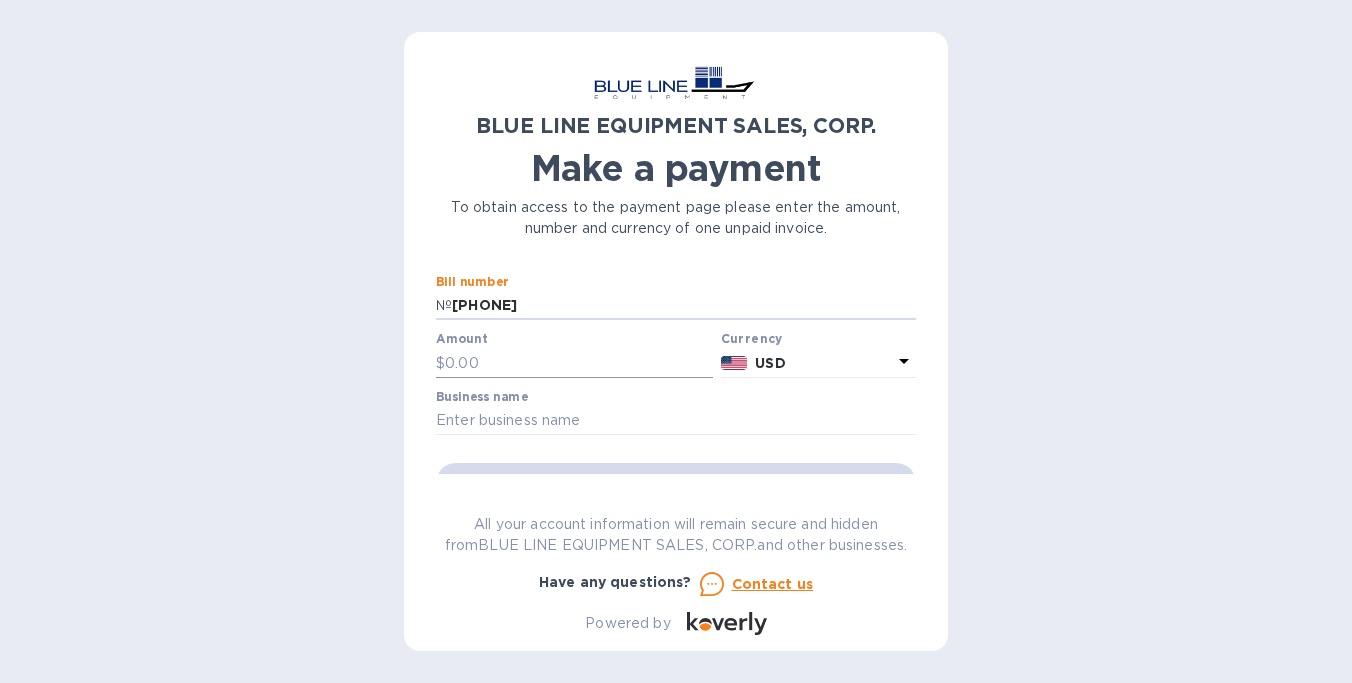 type on "[PHONE]" 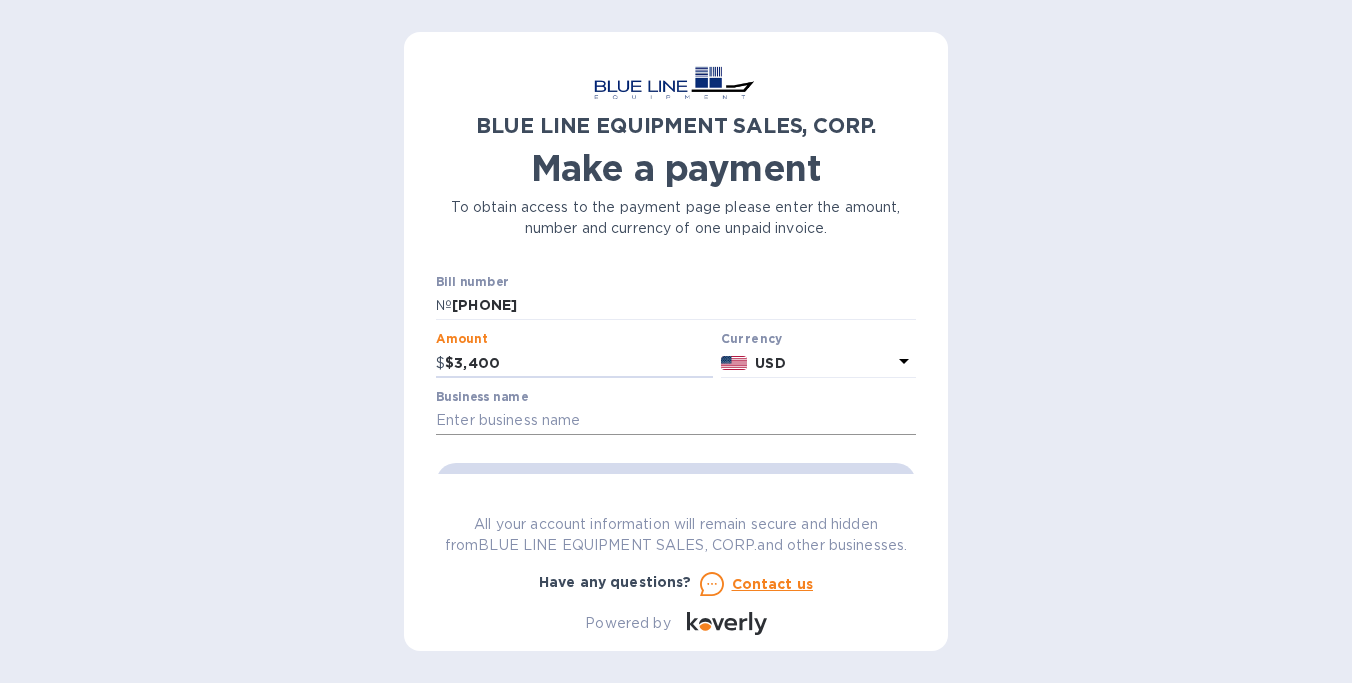 type on "$3,400" 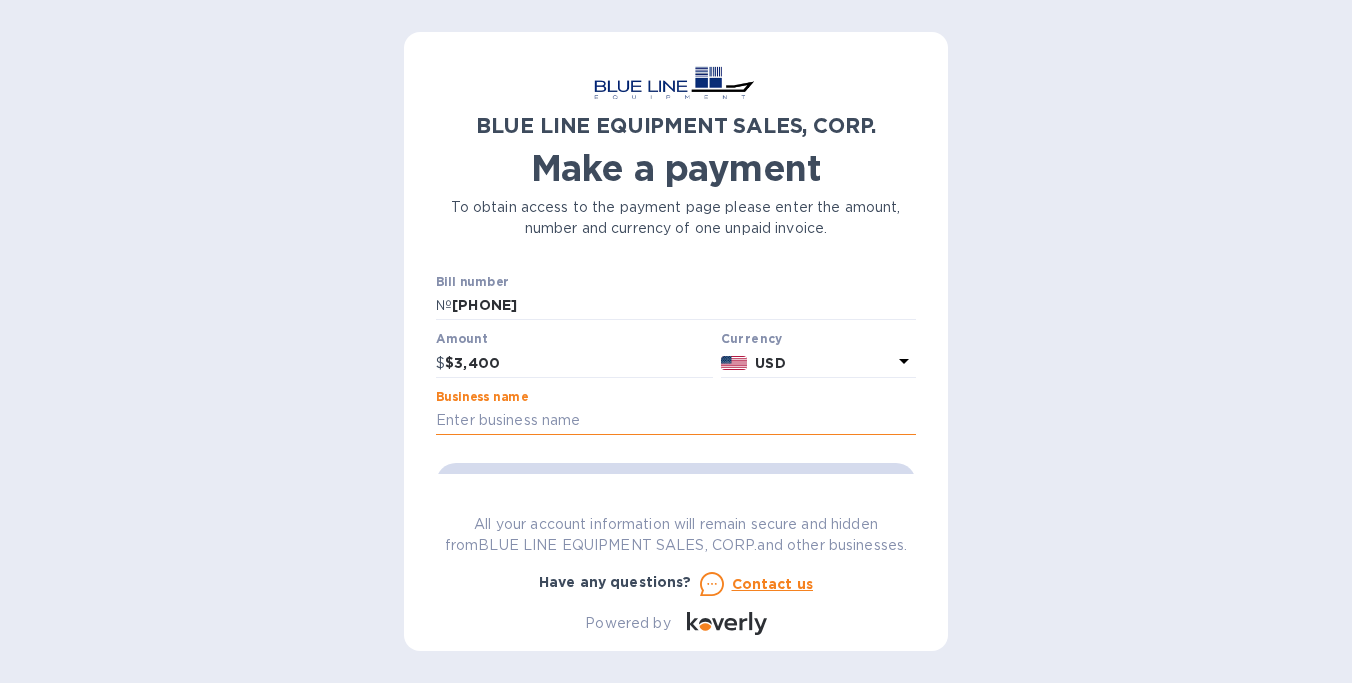 click at bounding box center [676, 421] 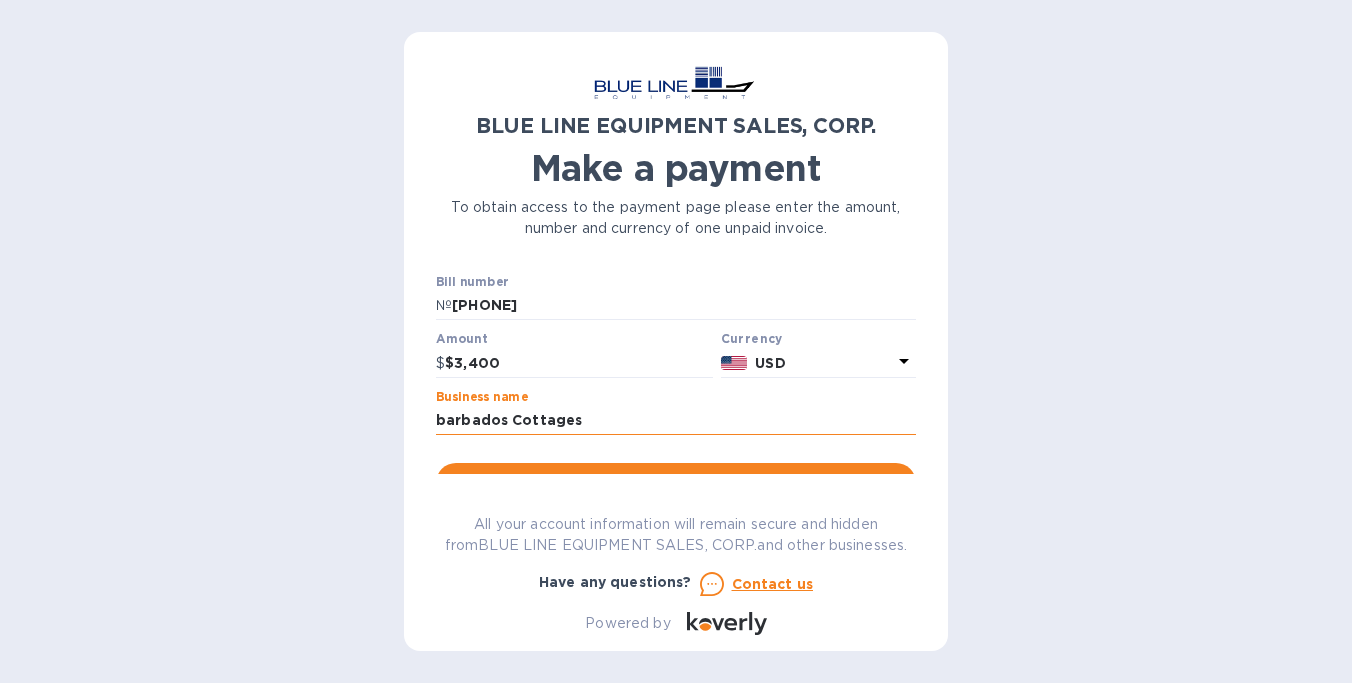 type on "barbados Cottages" 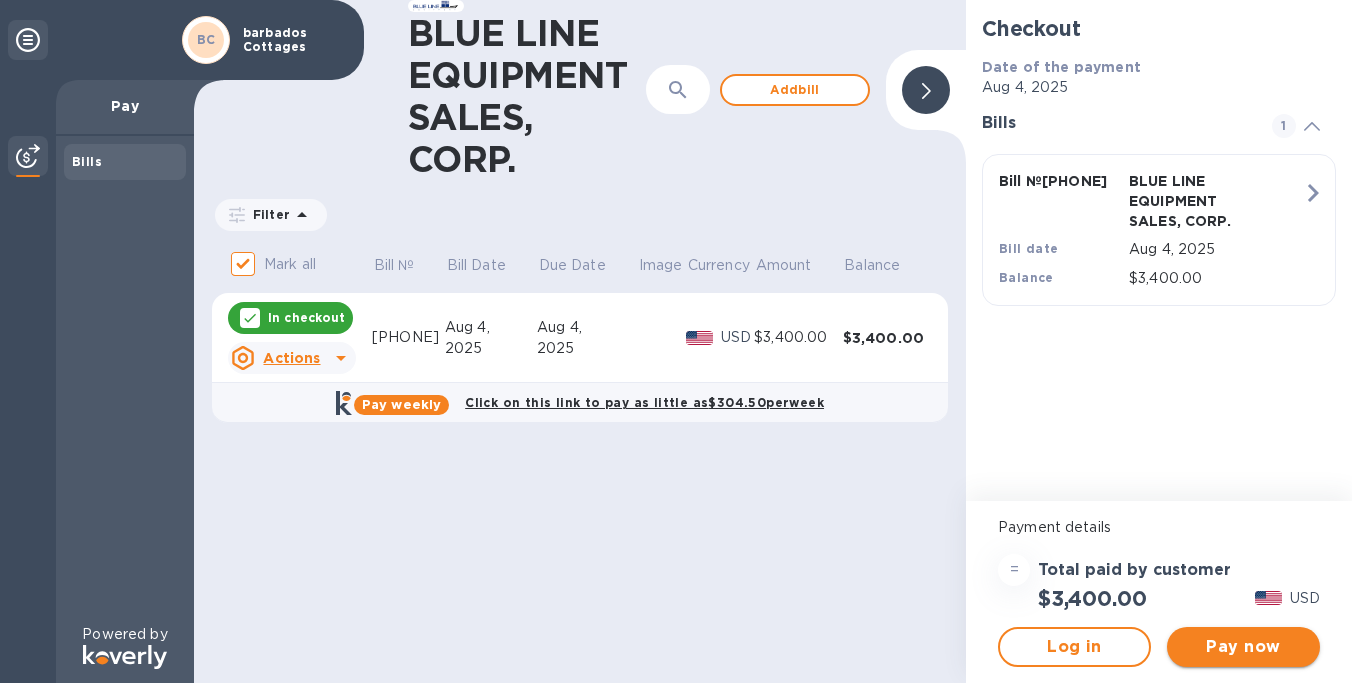 click on "Pay now" at bounding box center [1243, 647] 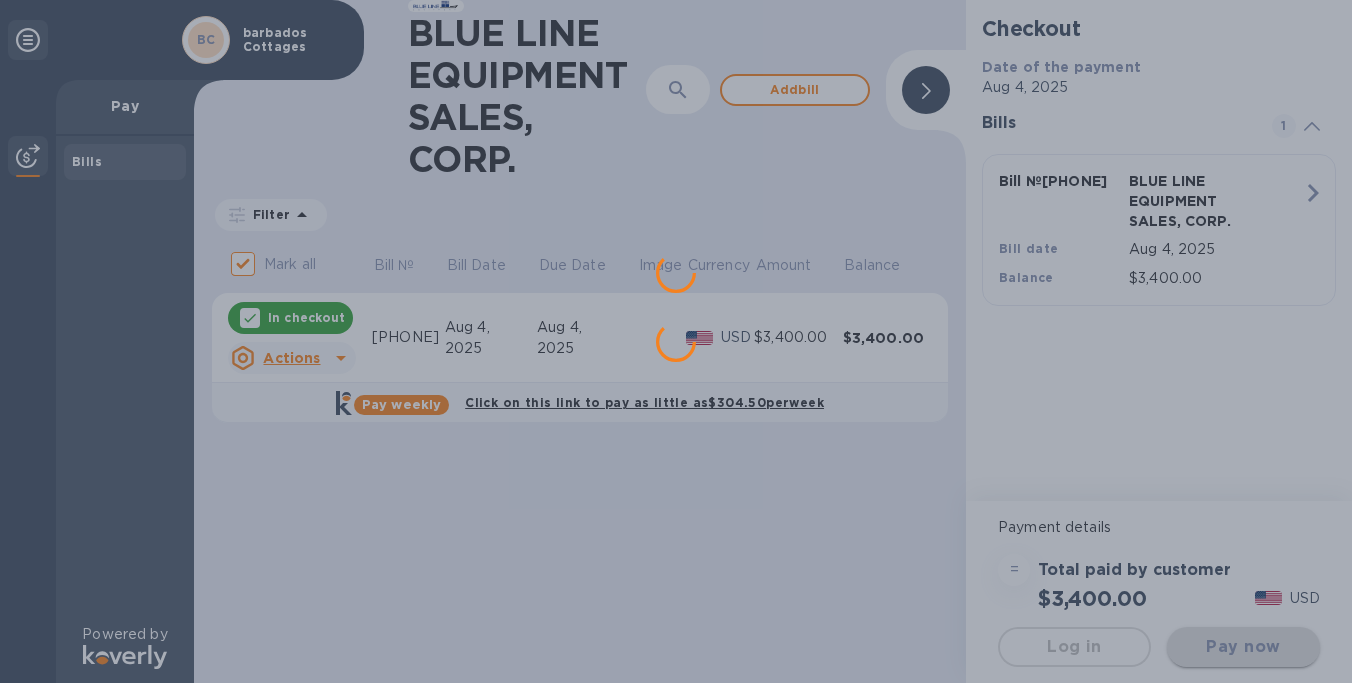 scroll, scrollTop: 0, scrollLeft: 0, axis: both 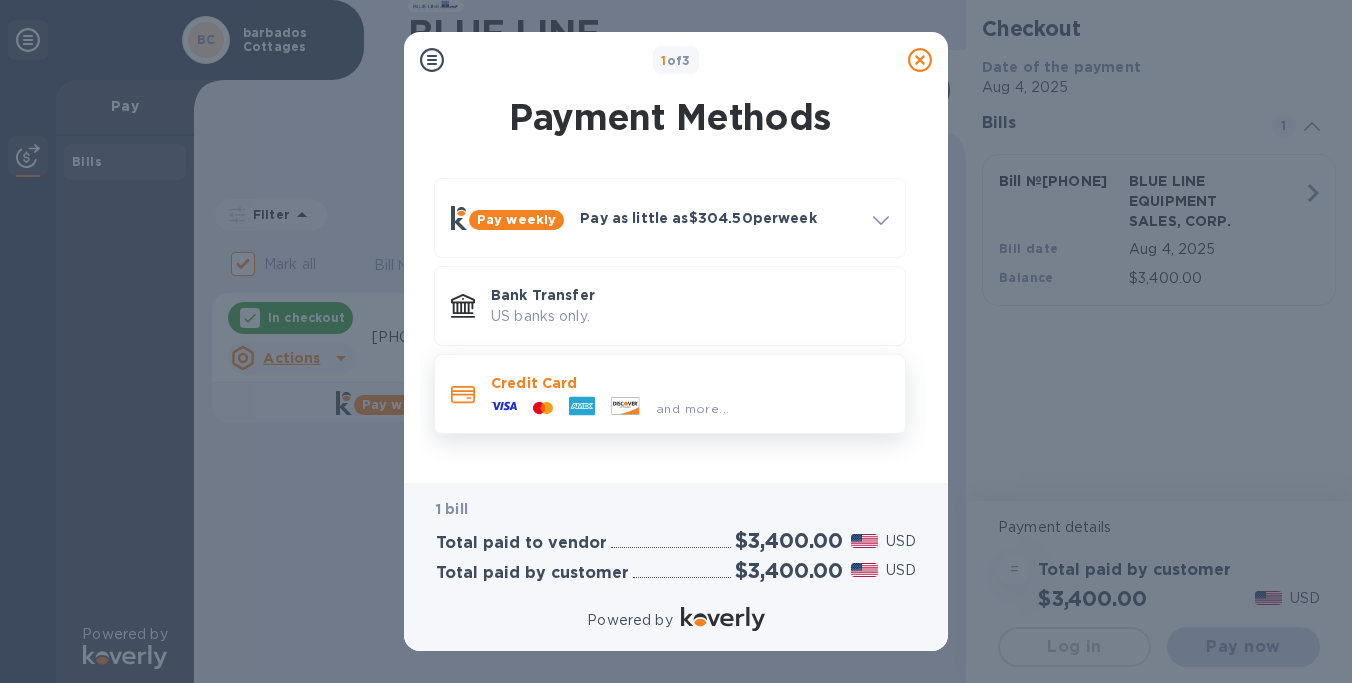 click 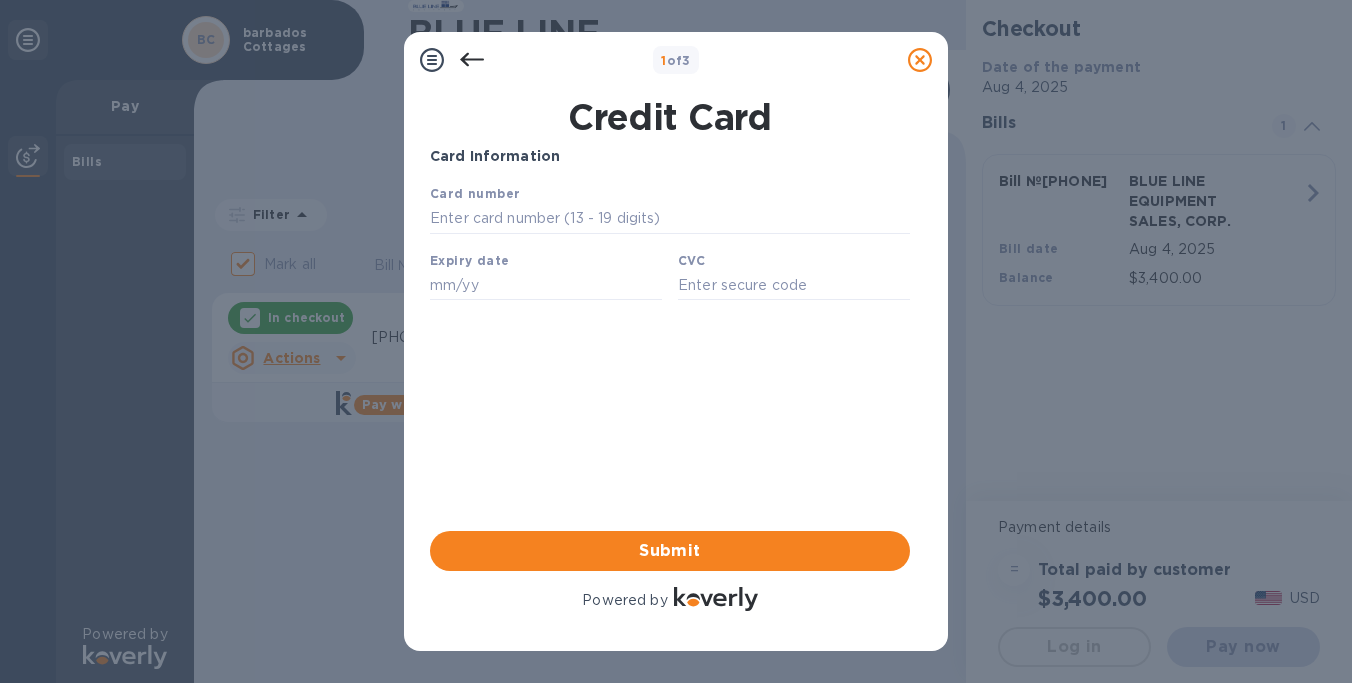 scroll, scrollTop: 0, scrollLeft: 0, axis: both 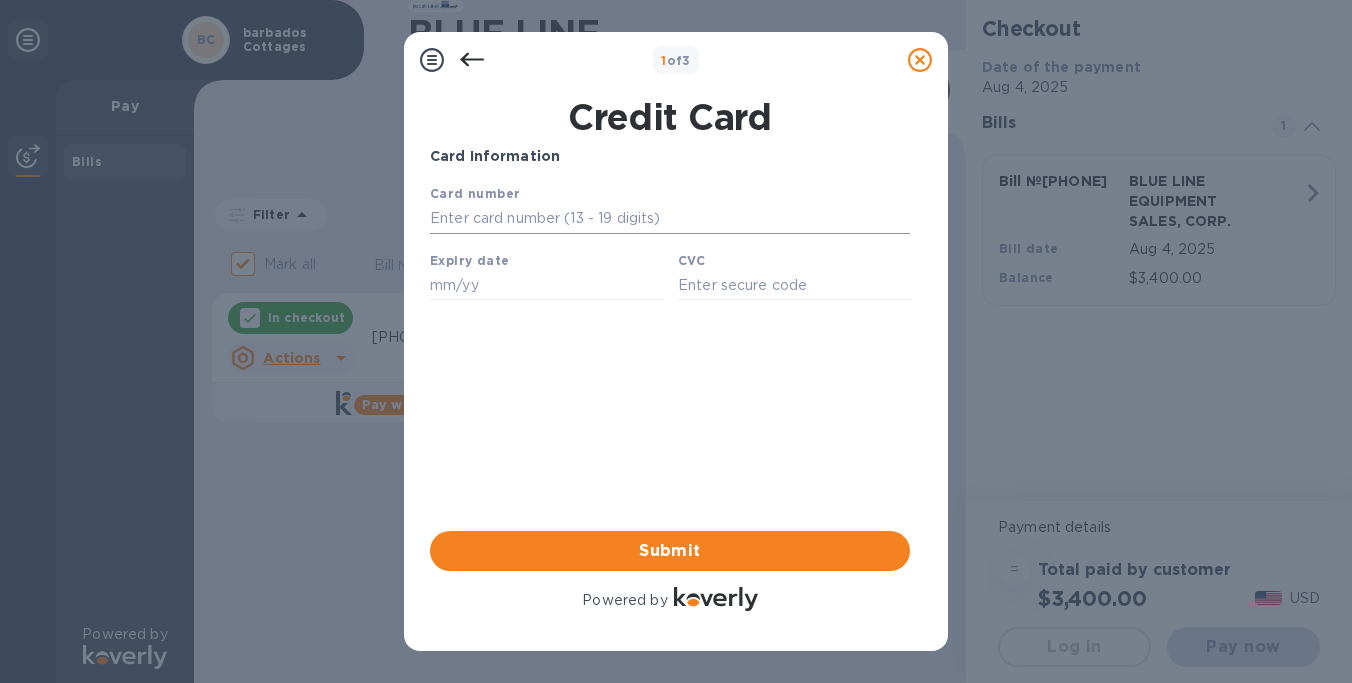 click at bounding box center (670, 219) 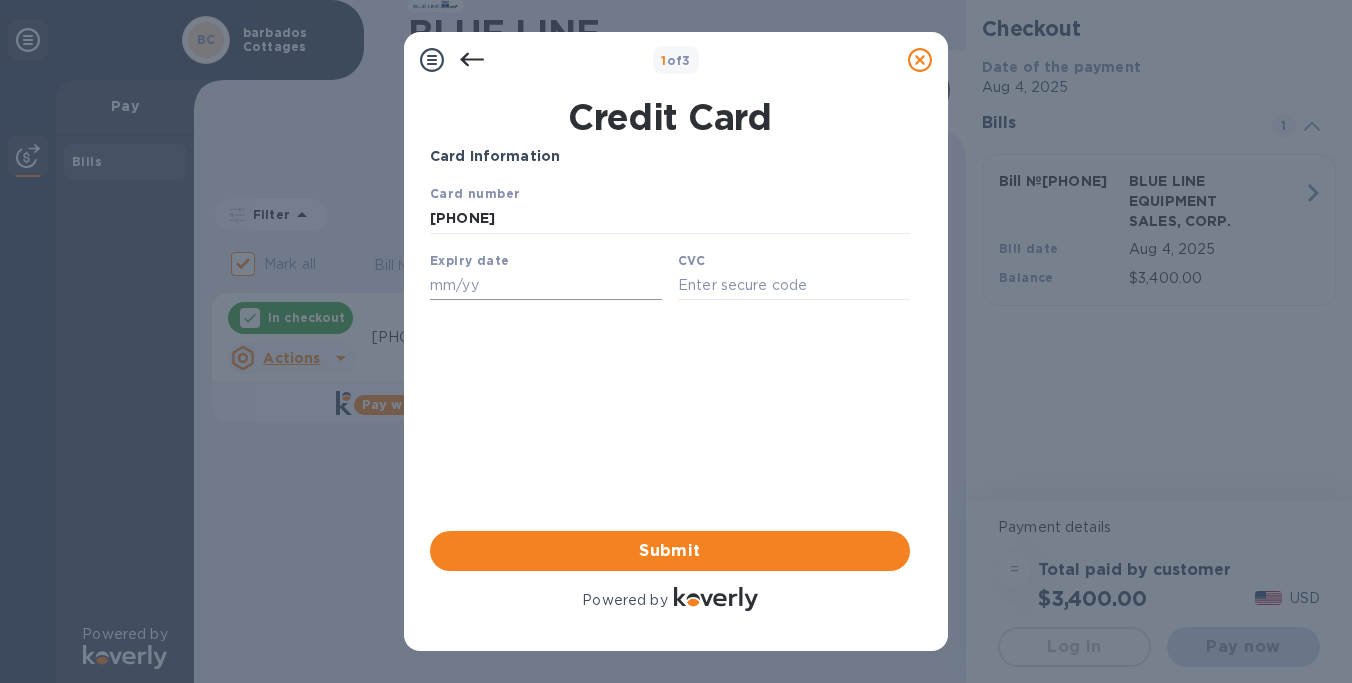 type on "[PHONE]" 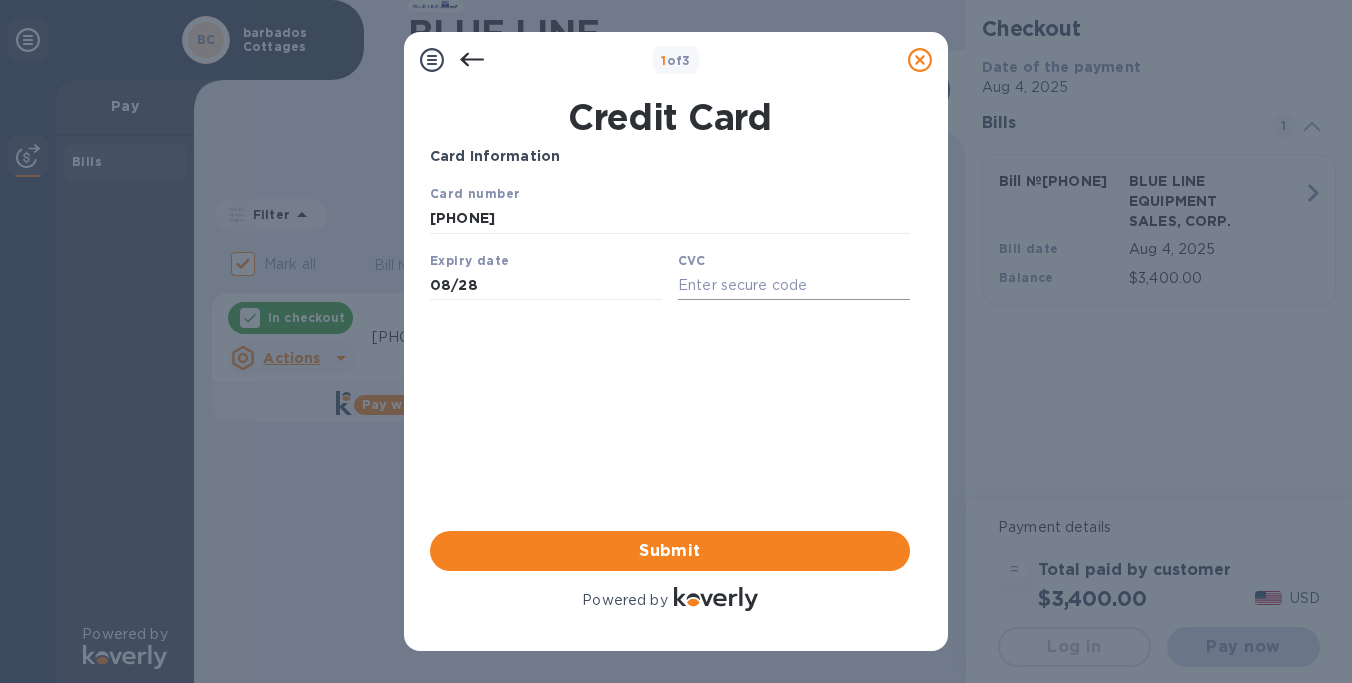 type on "08/28" 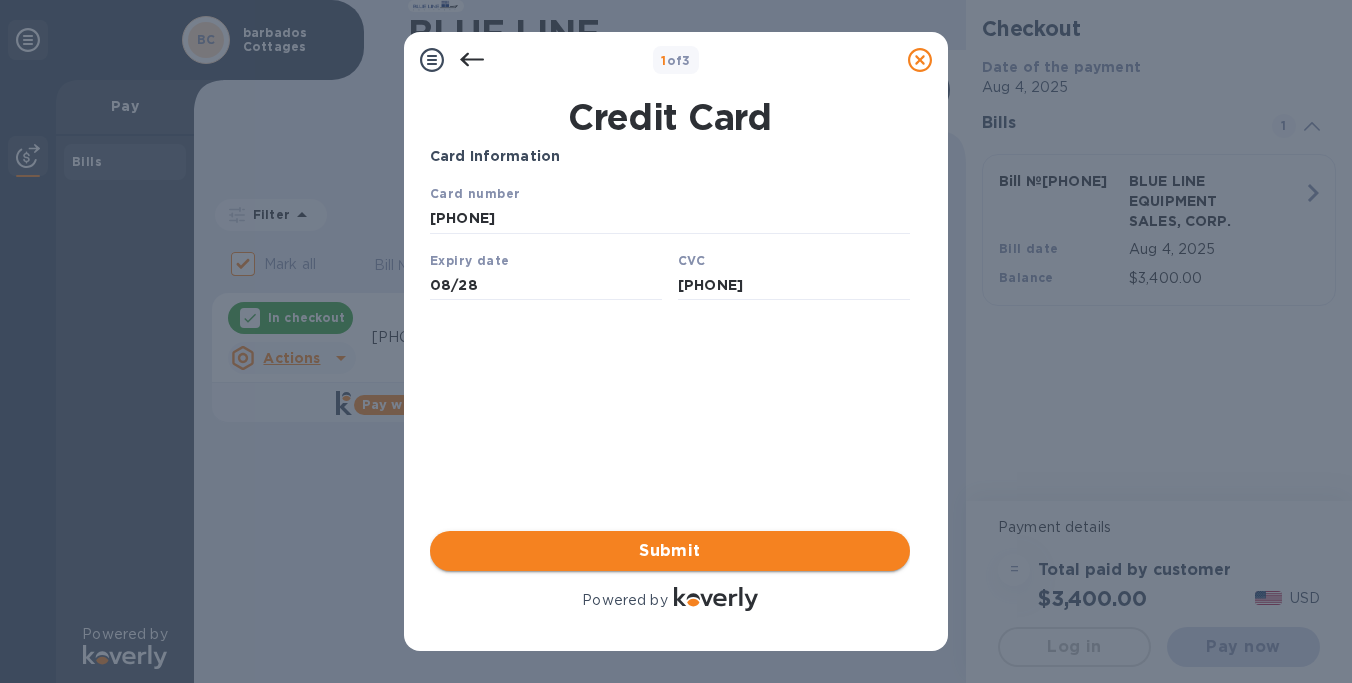 type on "[PHONE]" 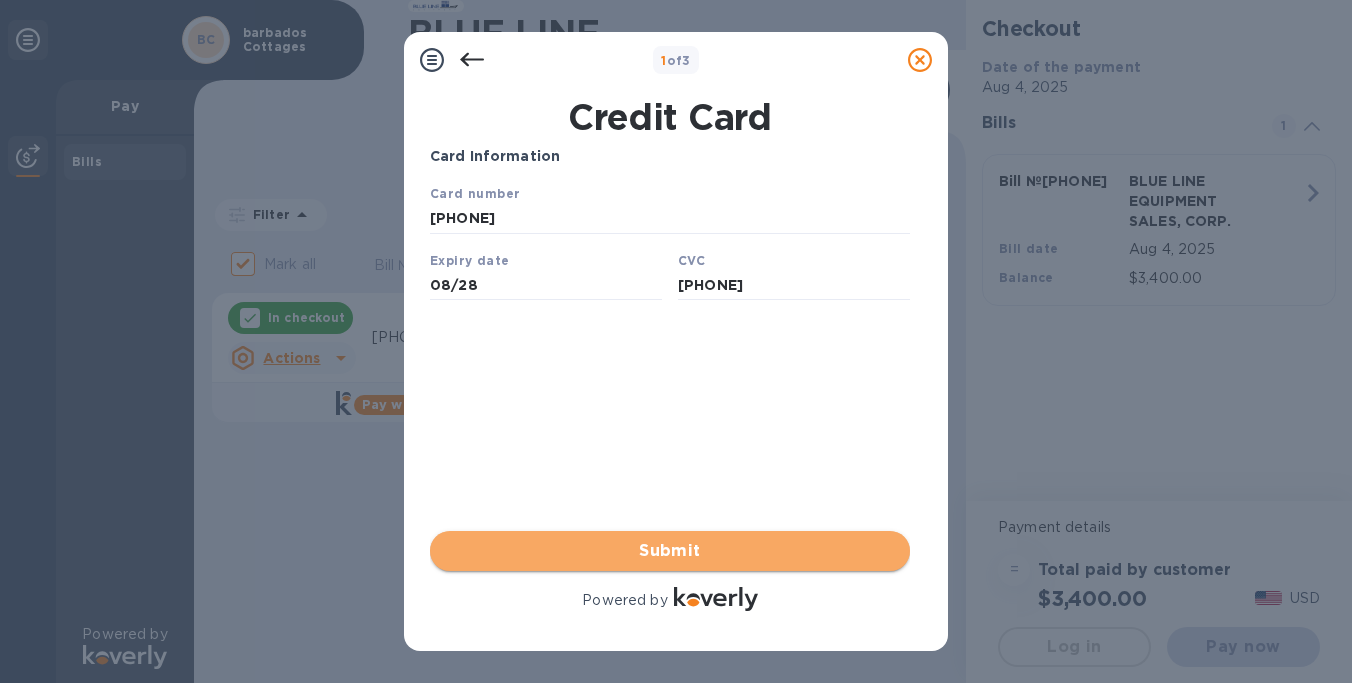 click on "Submit" at bounding box center (670, 551) 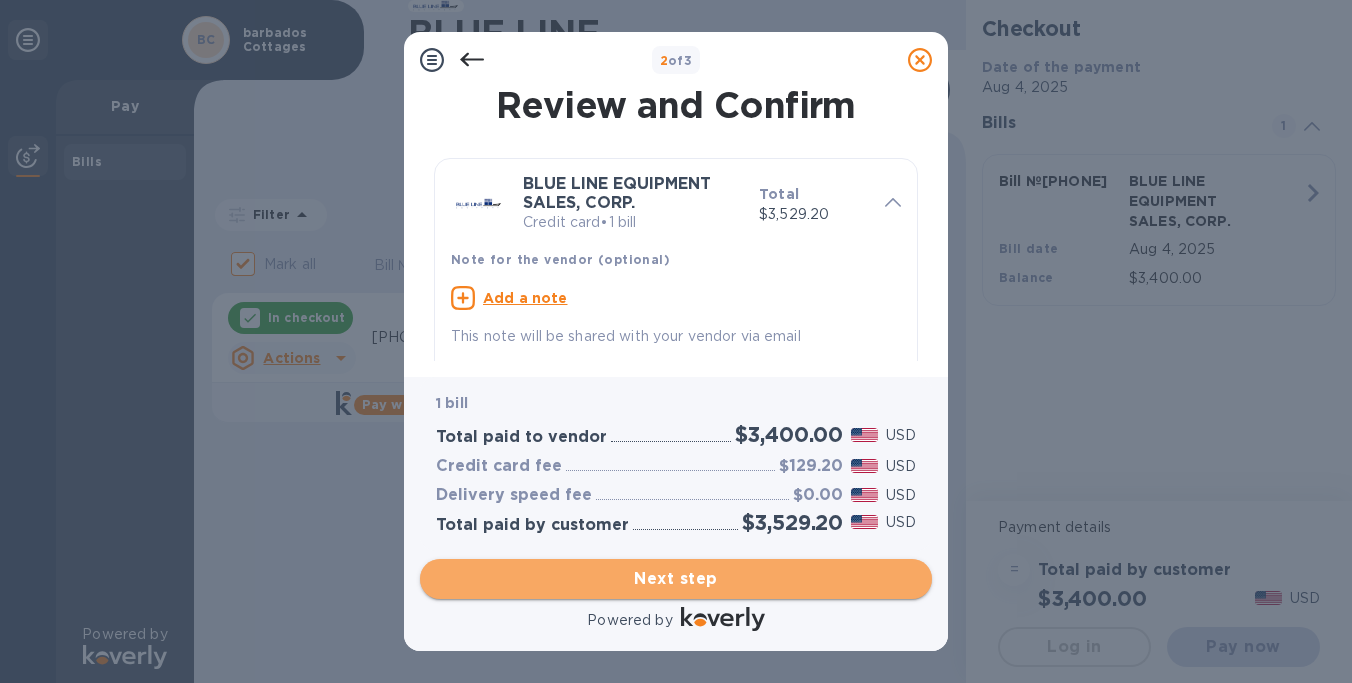 click on "Next step" at bounding box center (676, 579) 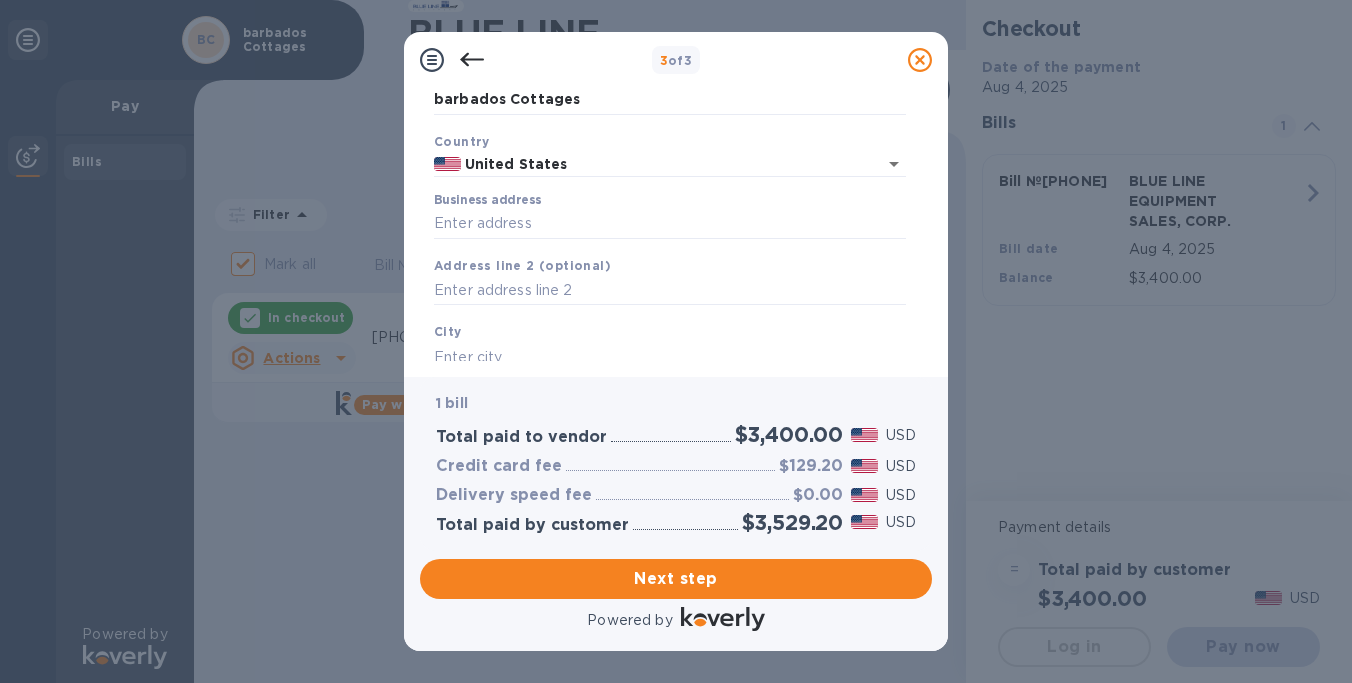 scroll, scrollTop: 101, scrollLeft: 0, axis: vertical 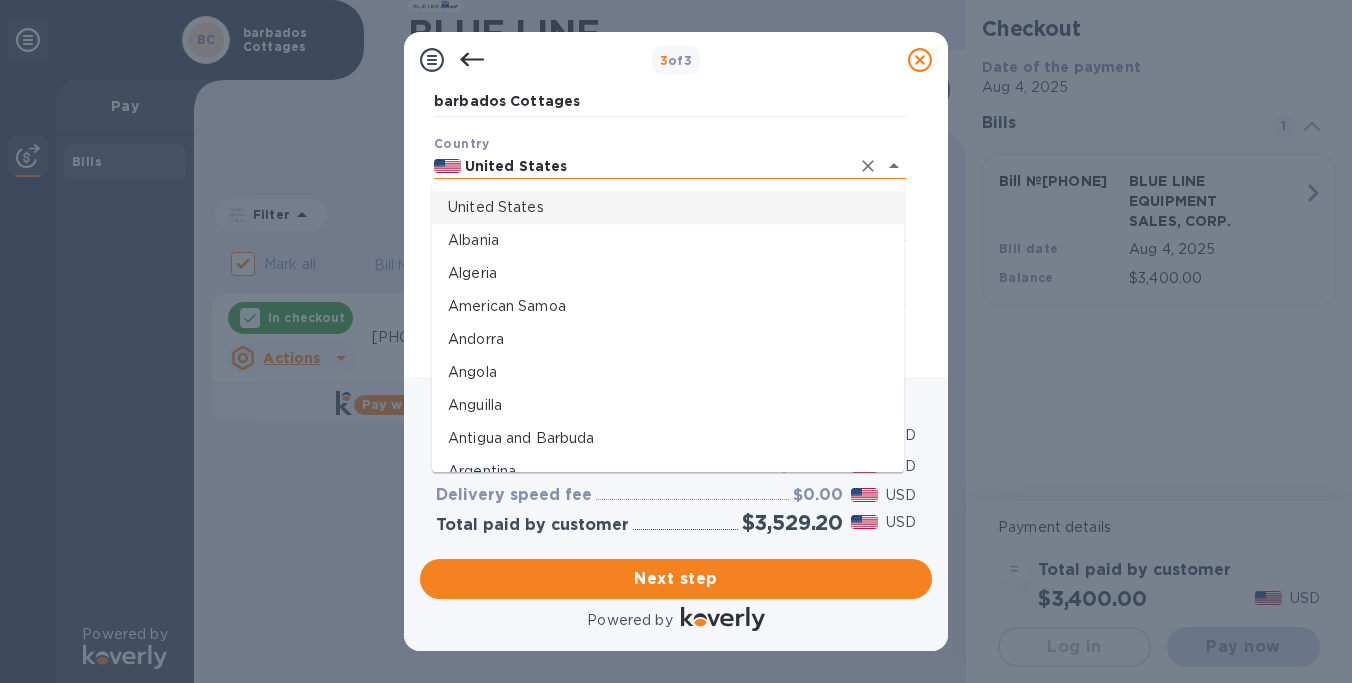 click on "United States" at bounding box center (655, 166) 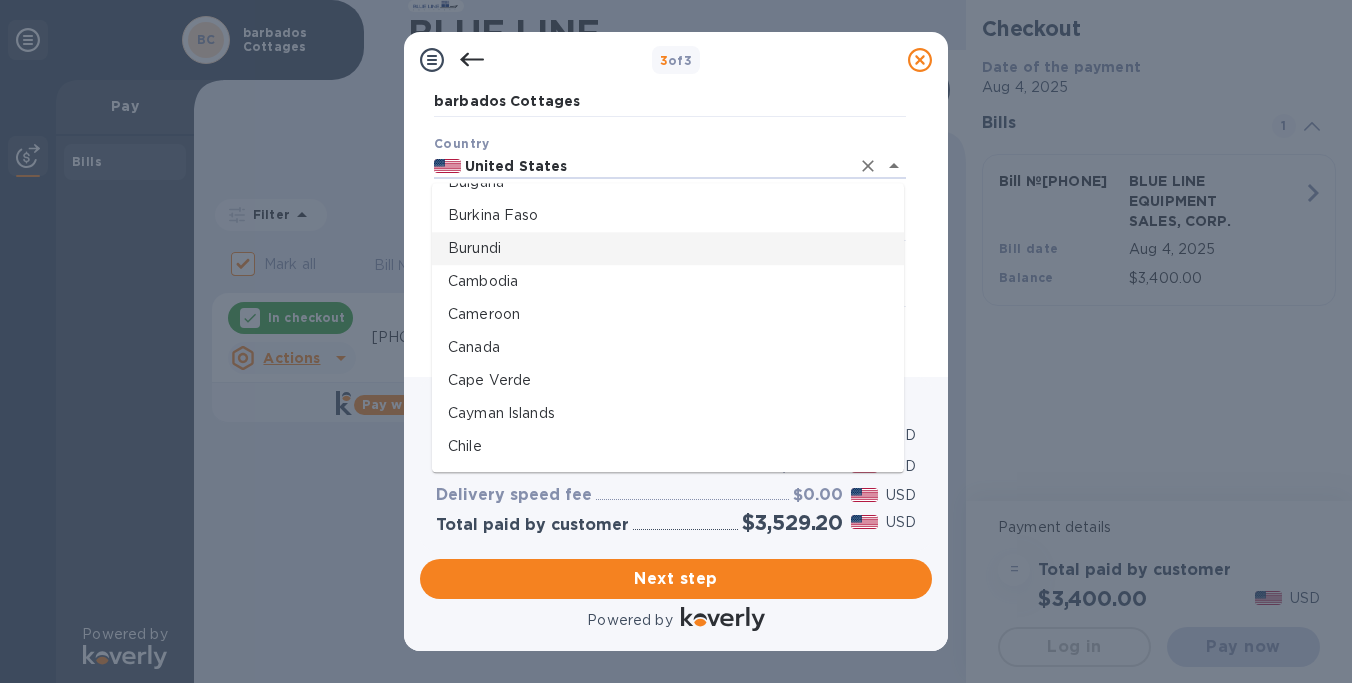 scroll, scrollTop: 994, scrollLeft: 0, axis: vertical 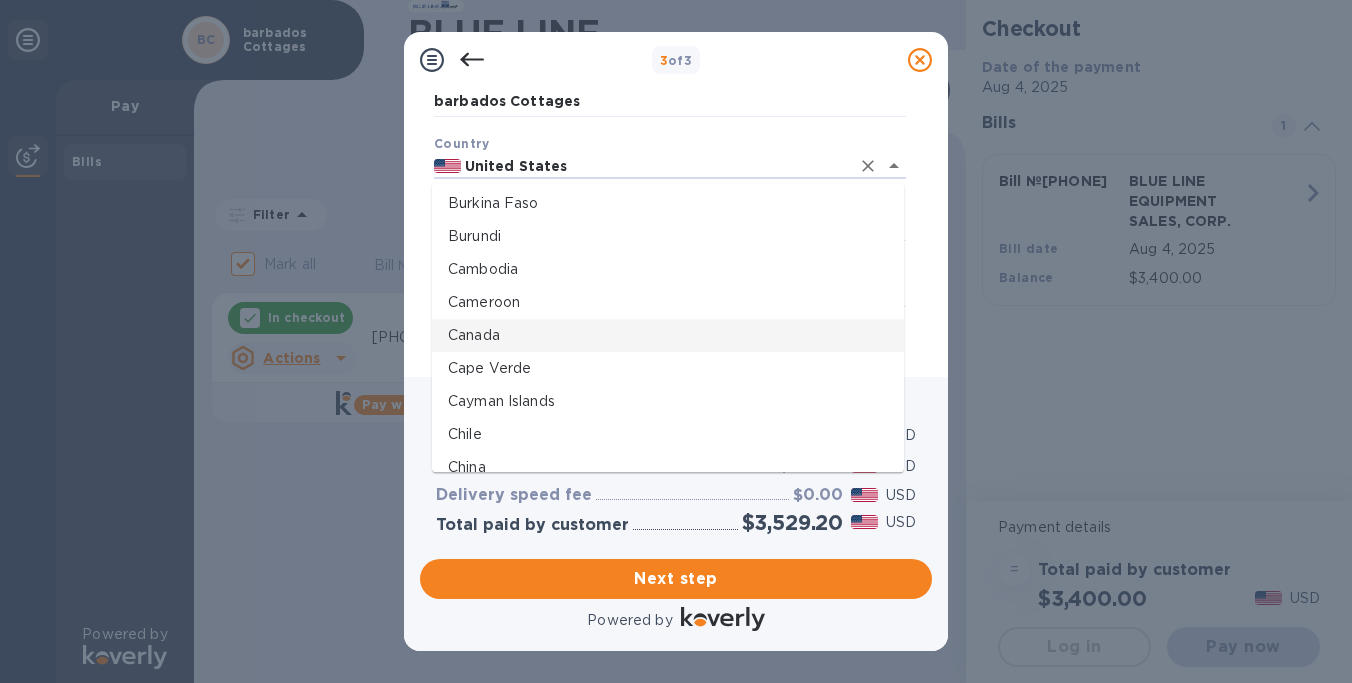 click on "Canada" at bounding box center (668, 335) 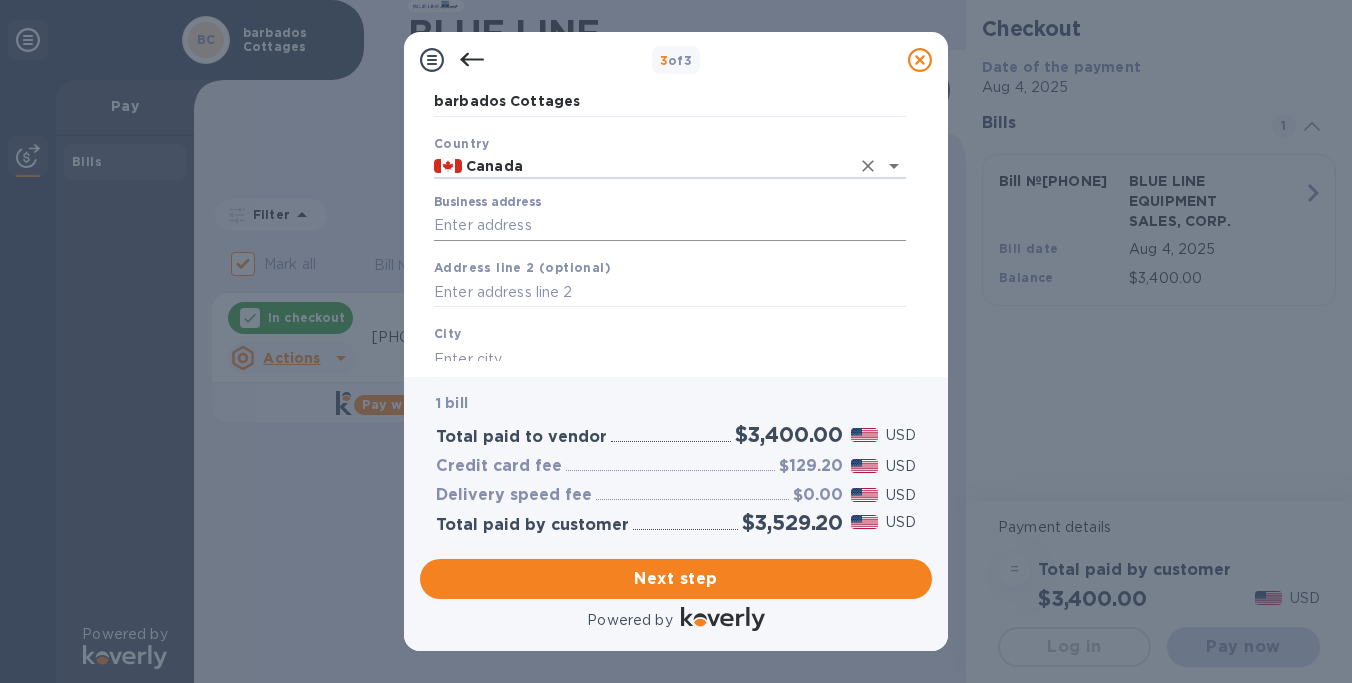 click on "Business address" at bounding box center (670, 226) 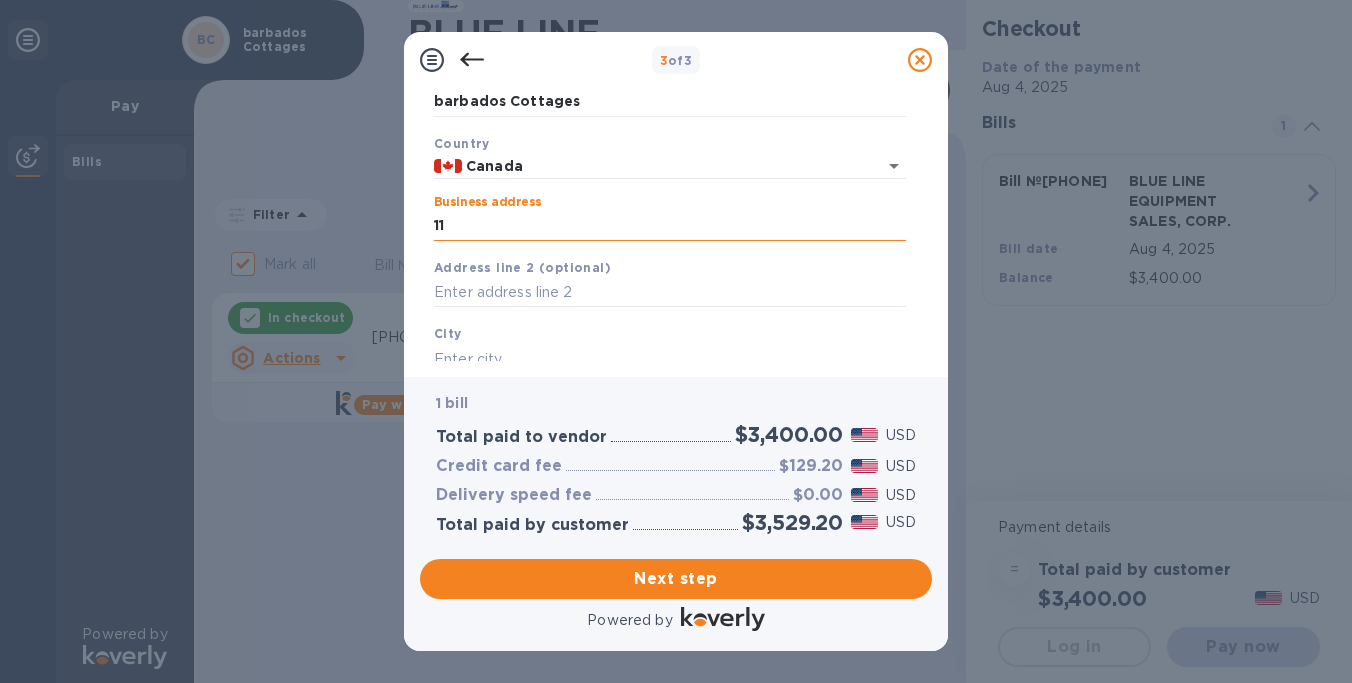 type on "116" 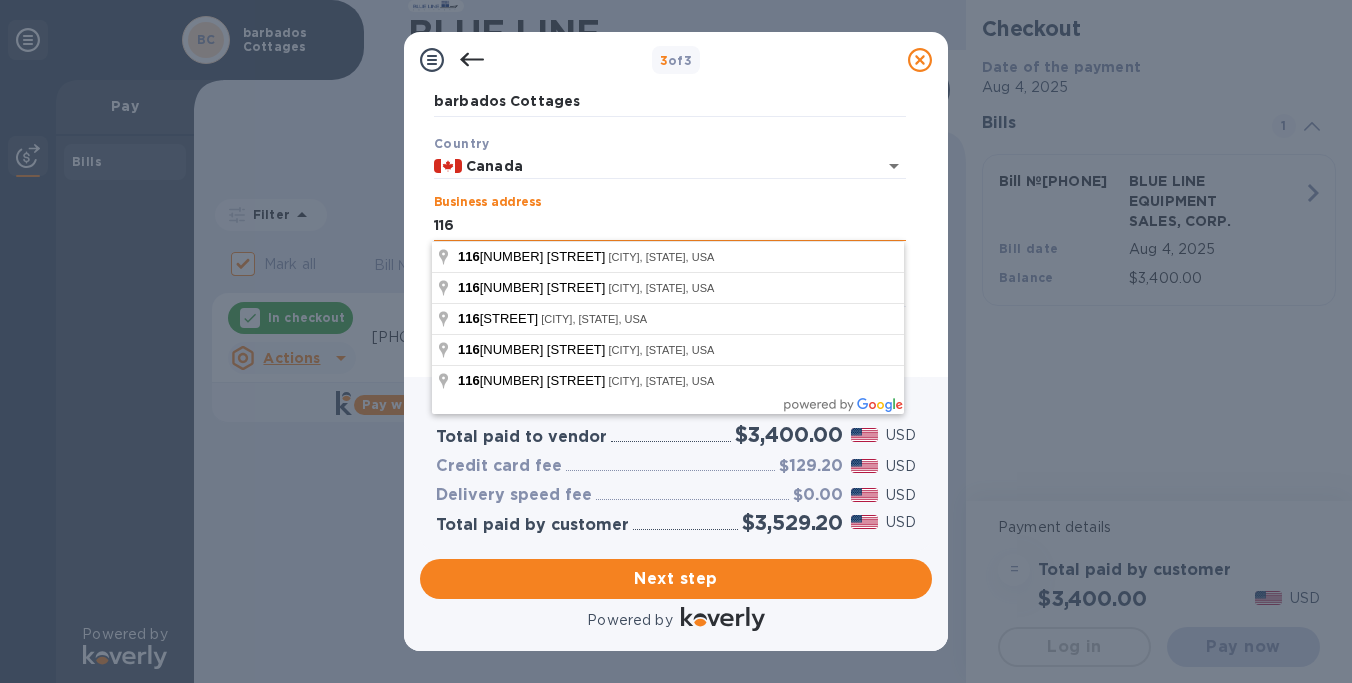 type on "CA" 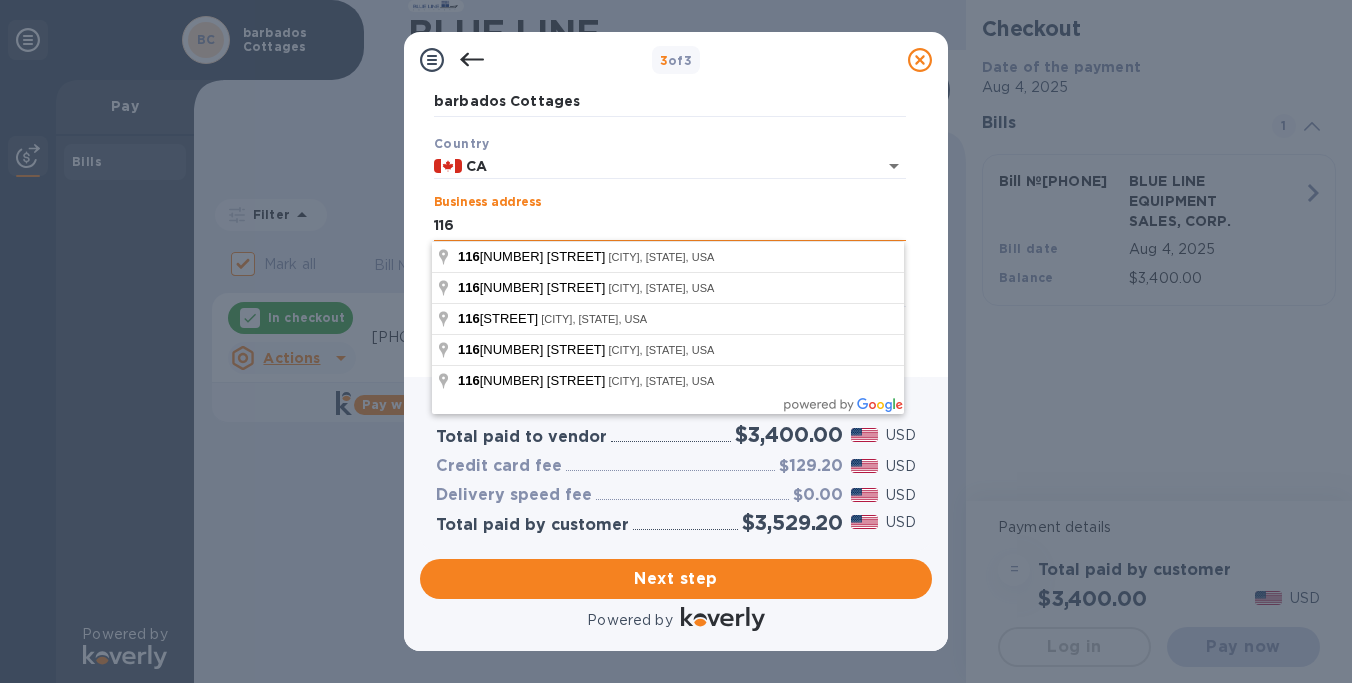 type on "Scarborough" 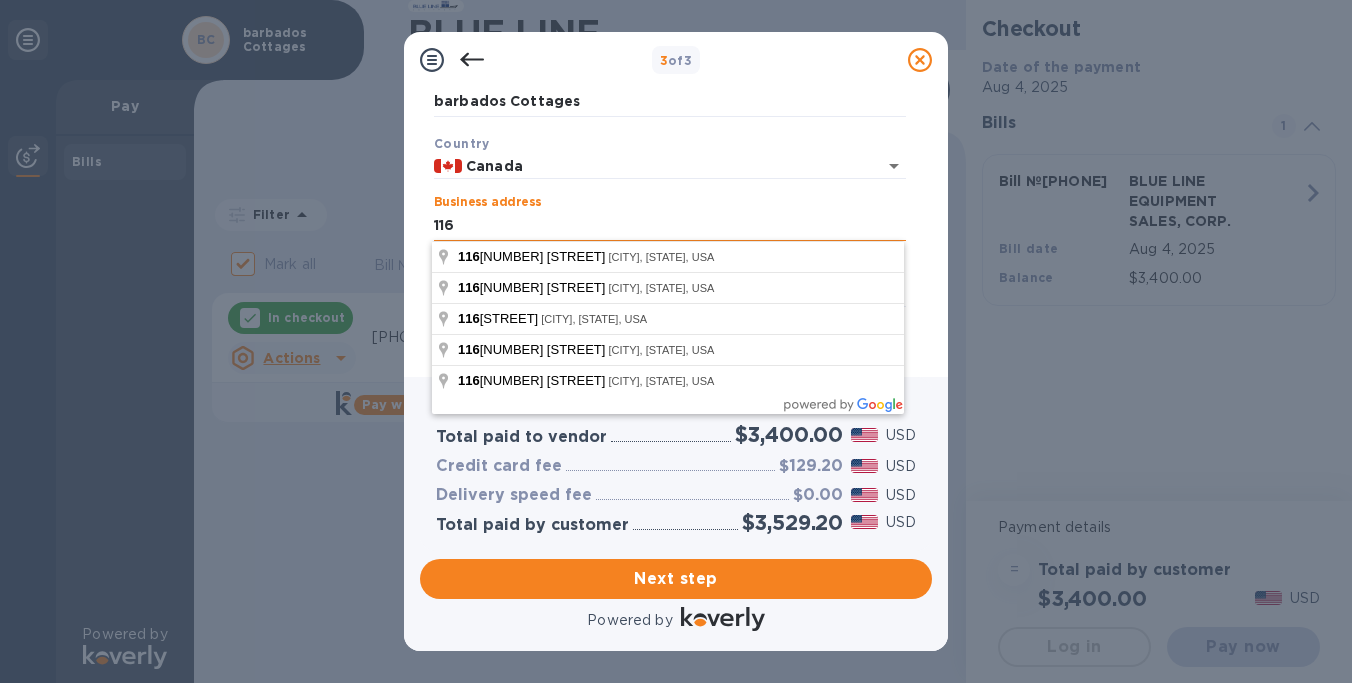 type on "[NUMBER] [STREET]" 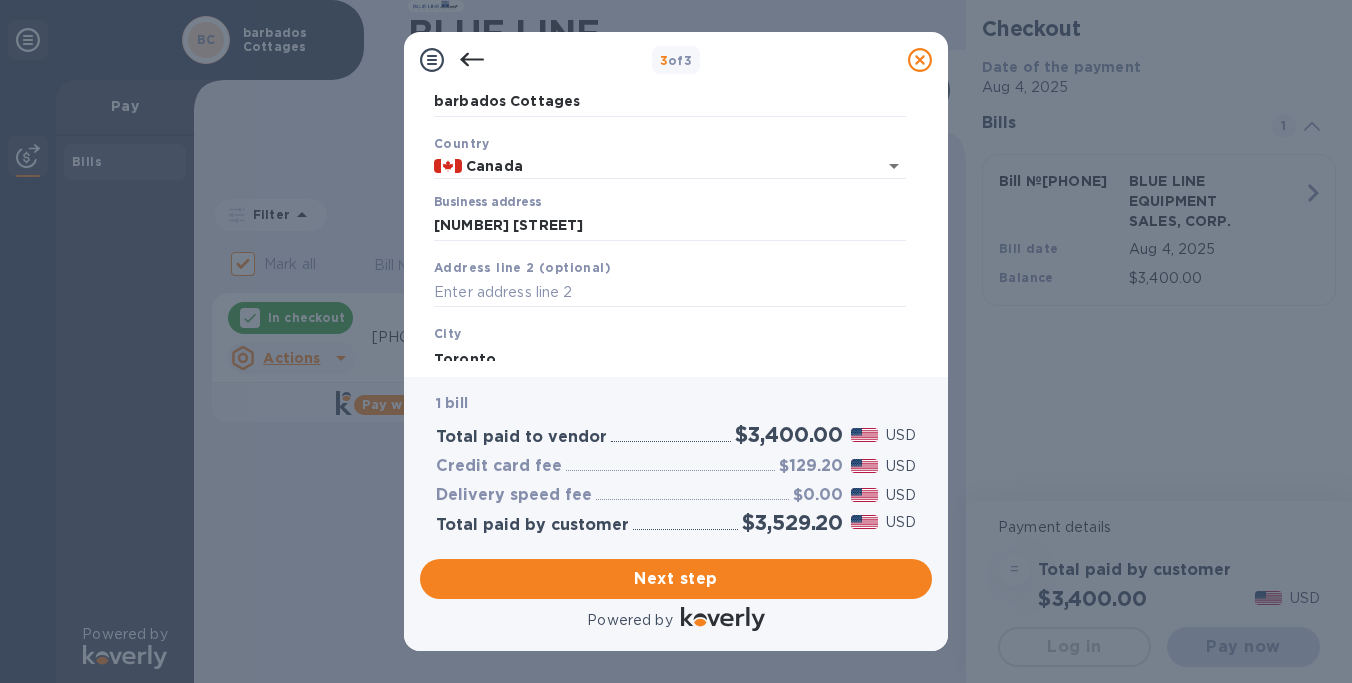 click on "Business address [NUMBER] [STREET]" at bounding box center (670, 218) 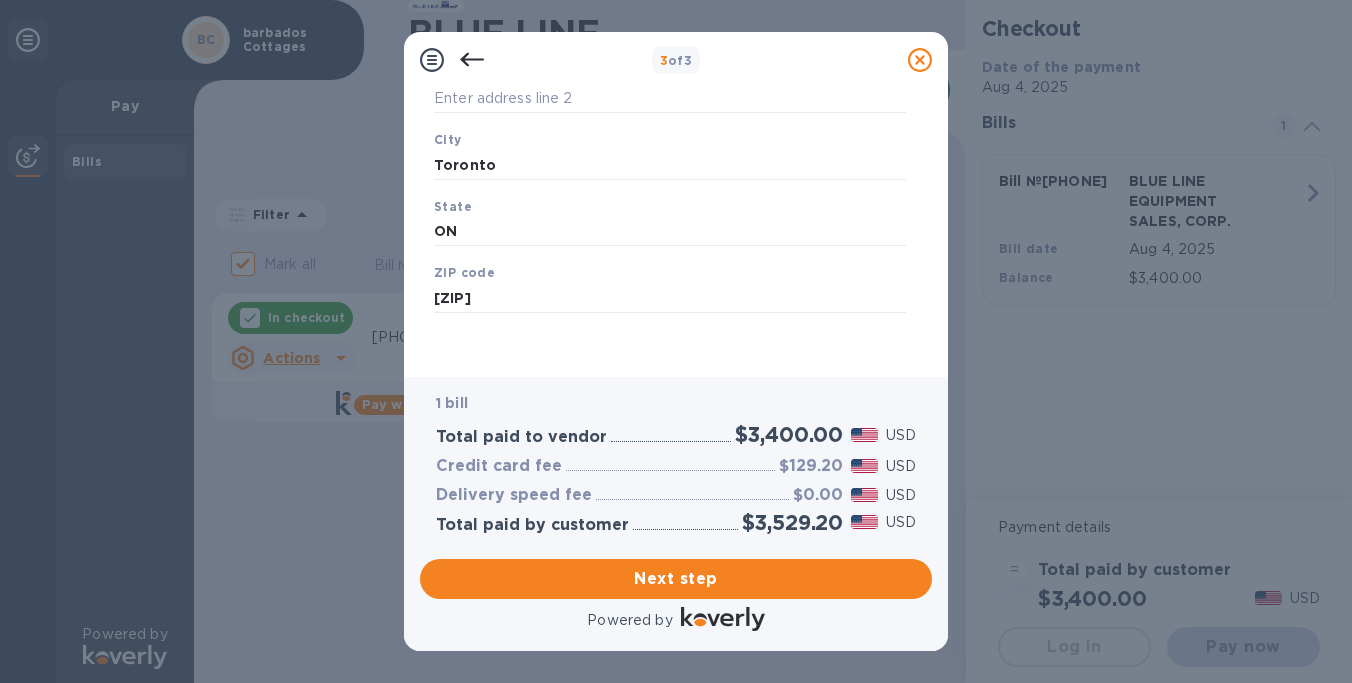 scroll, scrollTop: 320, scrollLeft: 0, axis: vertical 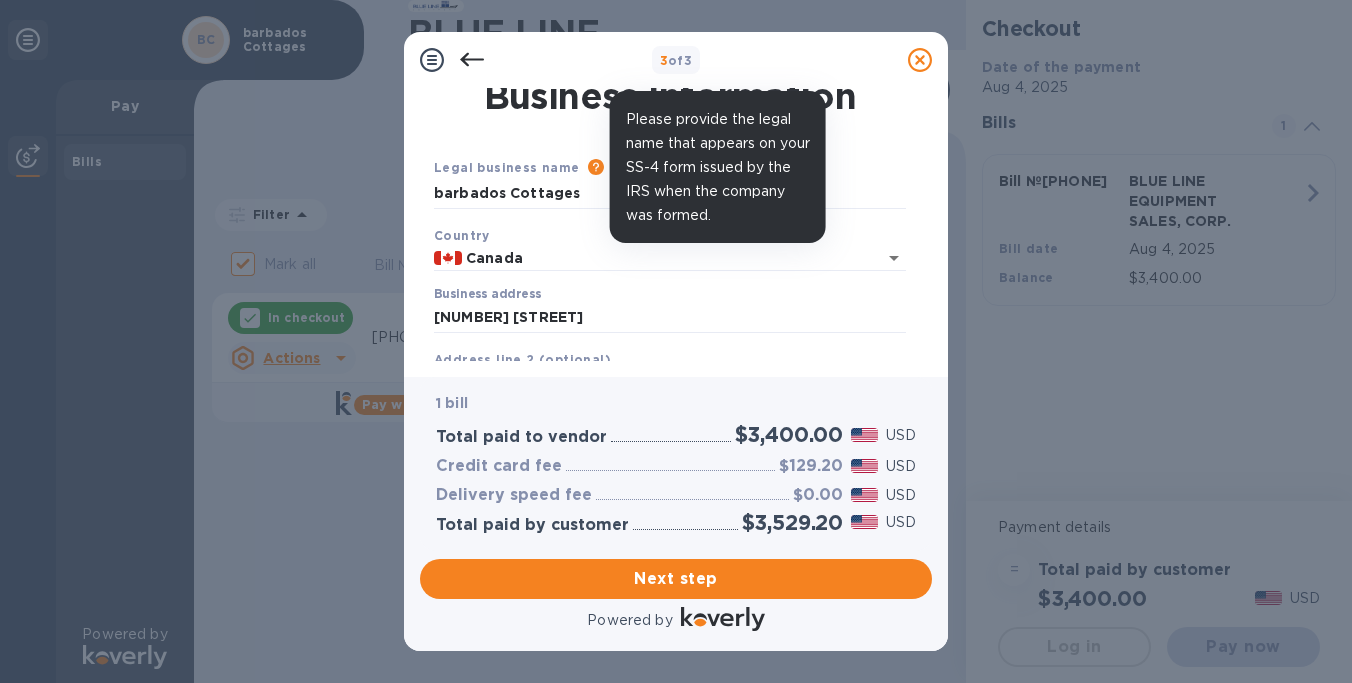 click 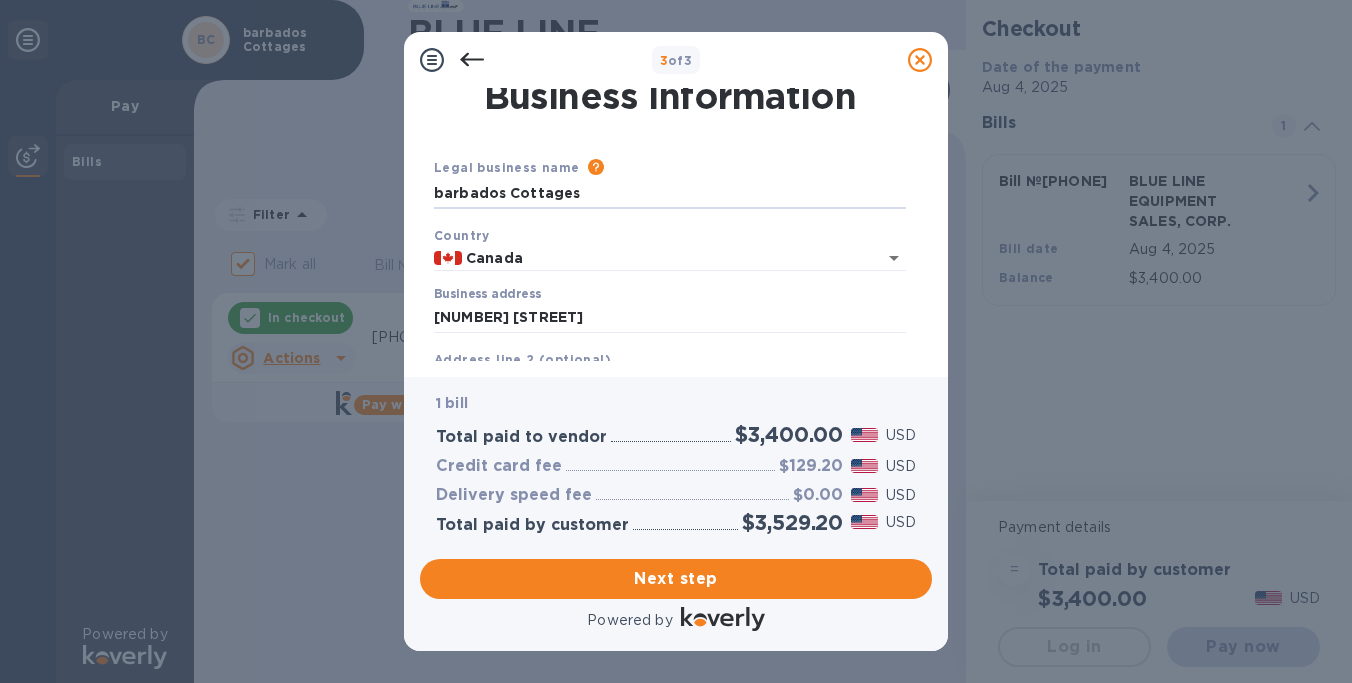 drag, startPoint x: 582, startPoint y: 198, endPoint x: 414, endPoint y: 187, distance: 168.35974 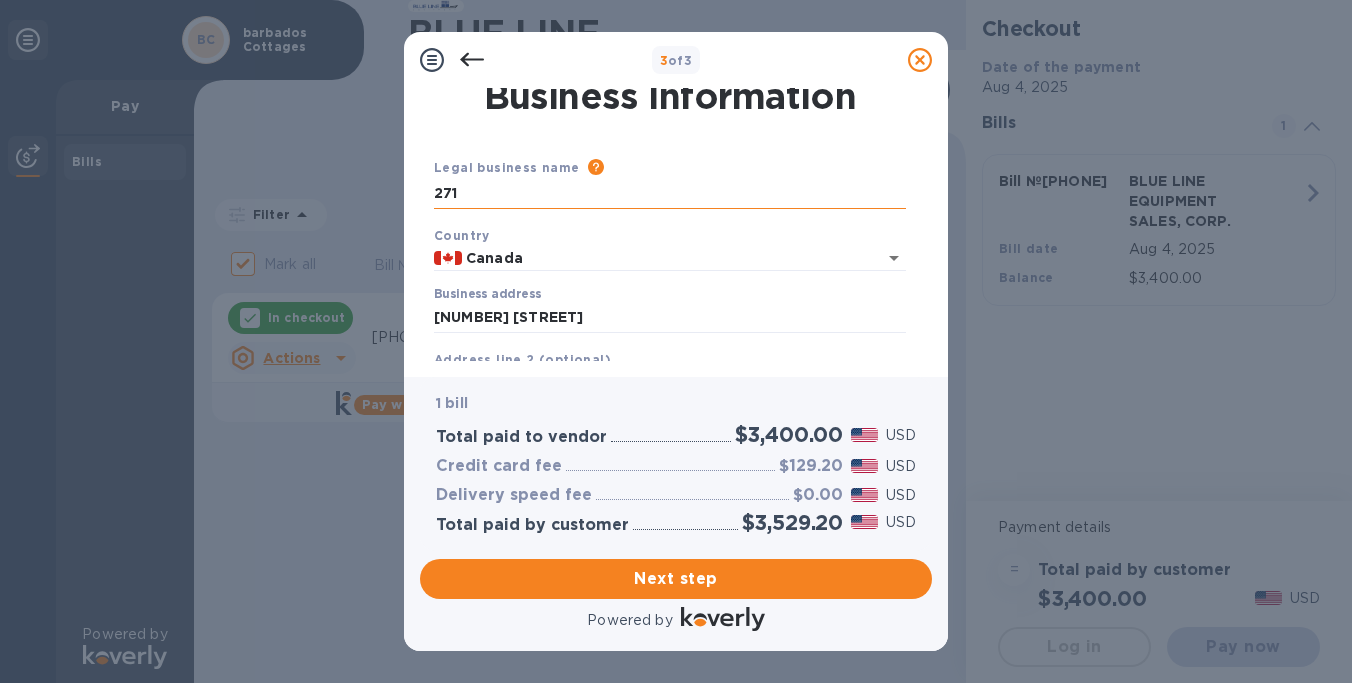 type on "2710211 Ont Inc" 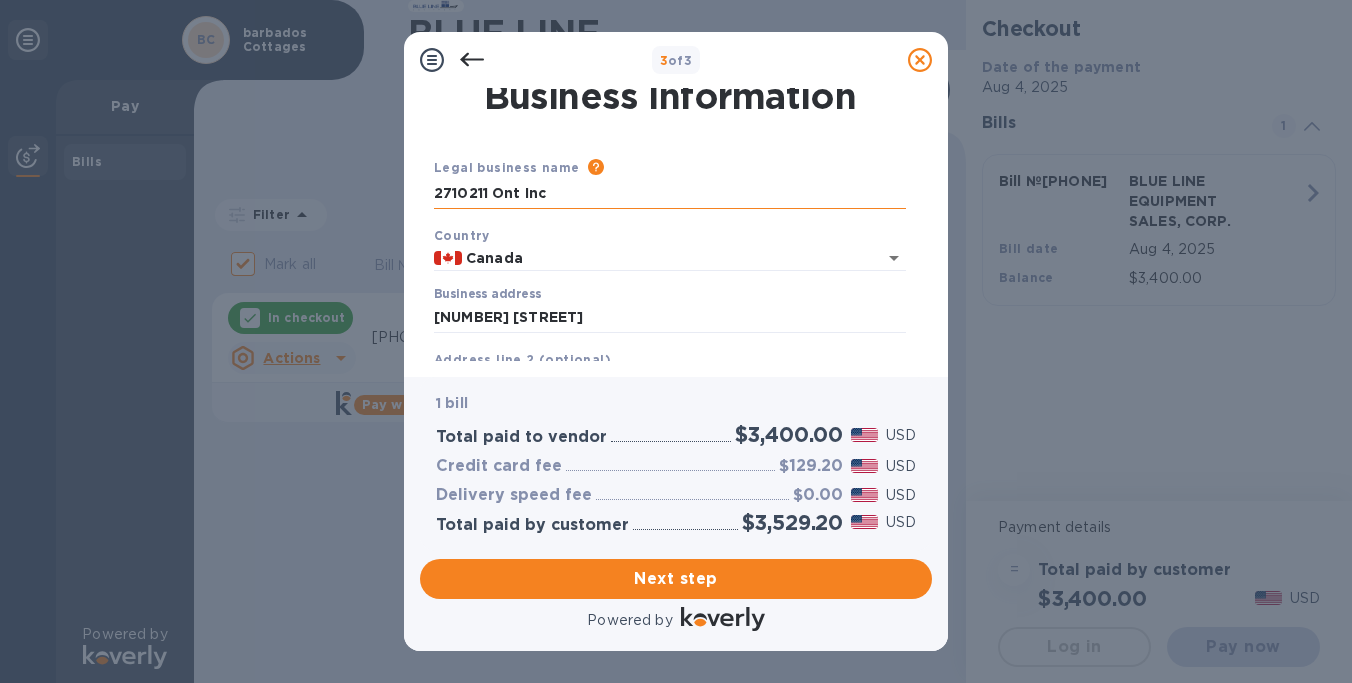 type on "CA" 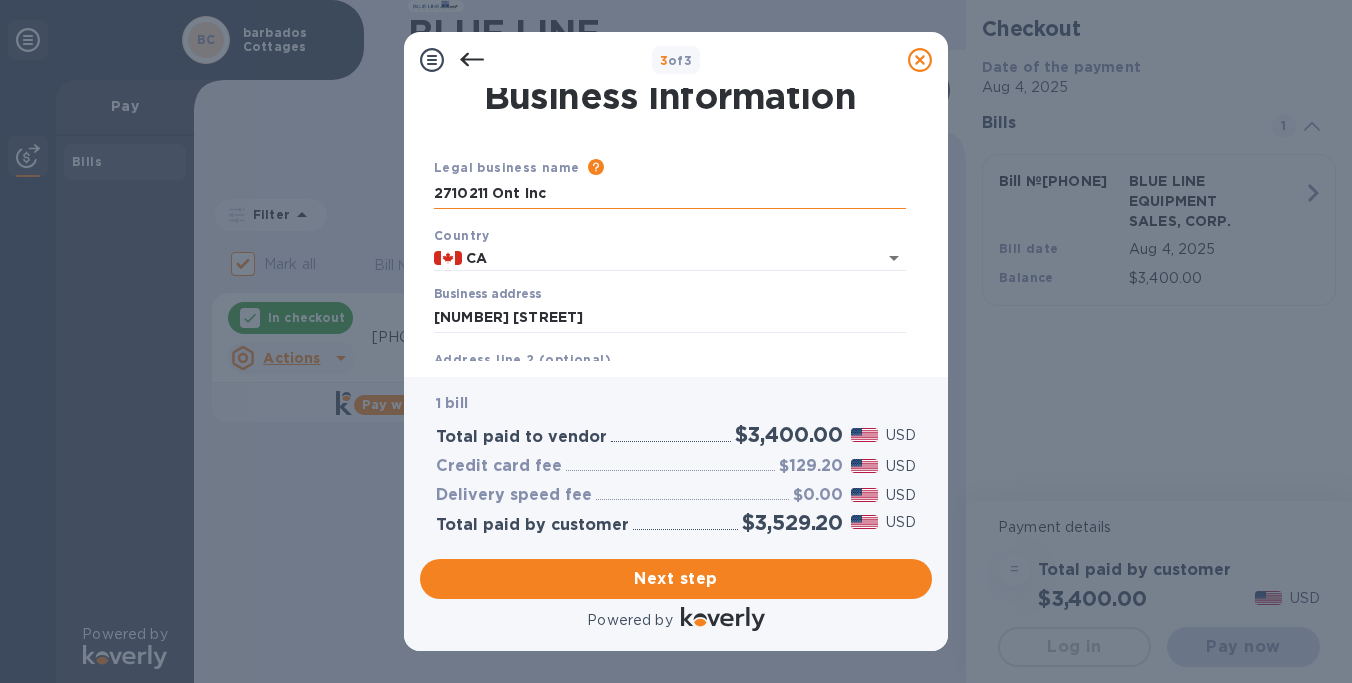 type on "Scarborough" 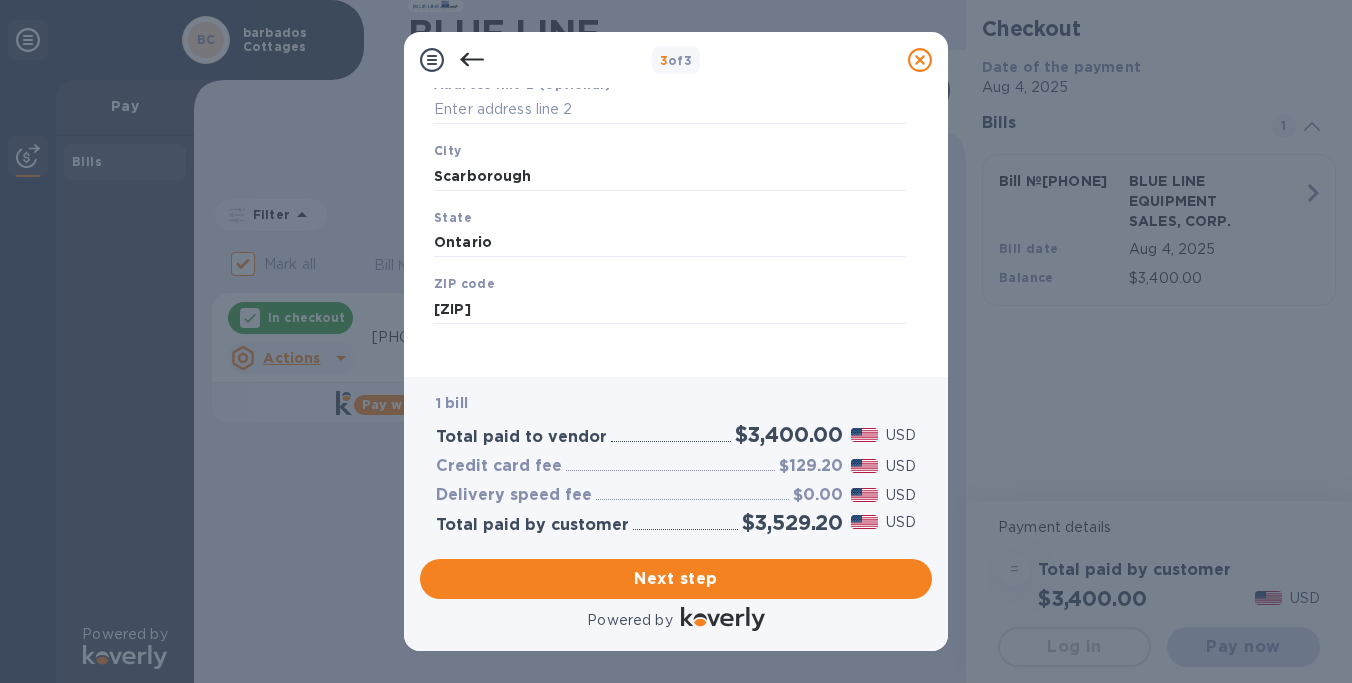 scroll, scrollTop: 320, scrollLeft: 0, axis: vertical 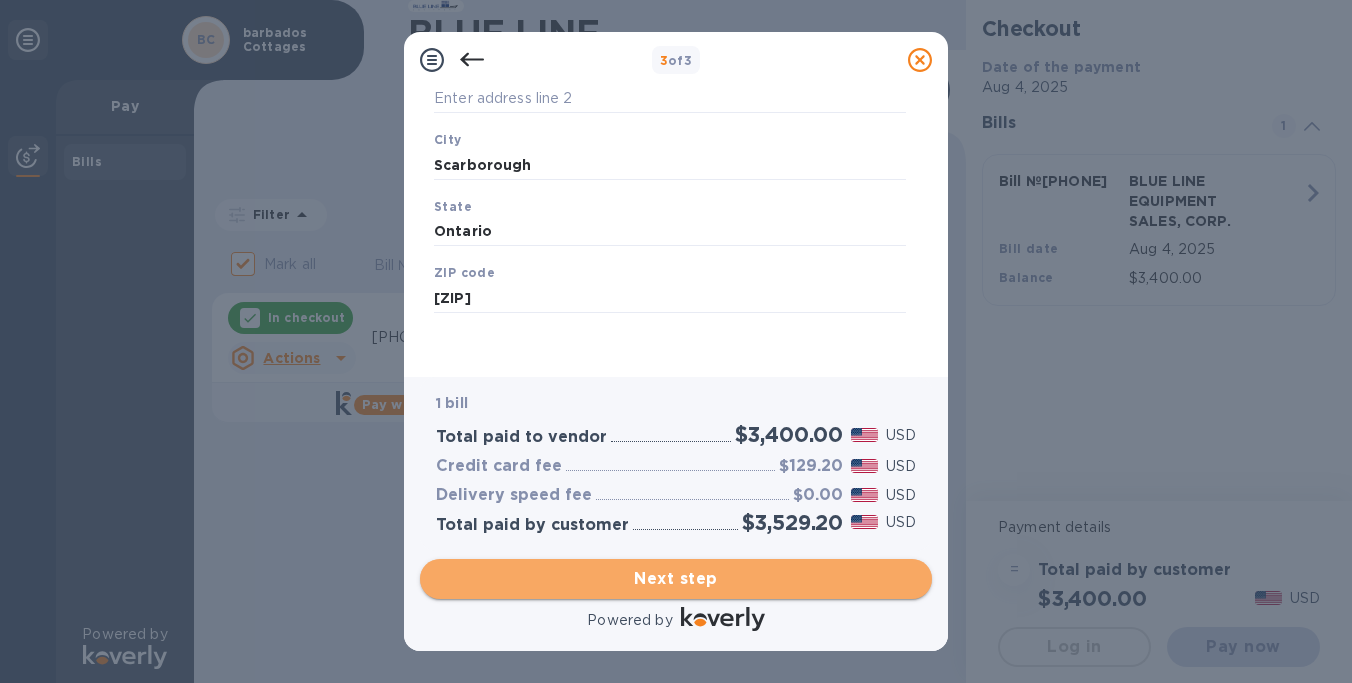 click on "Next step" at bounding box center (676, 579) 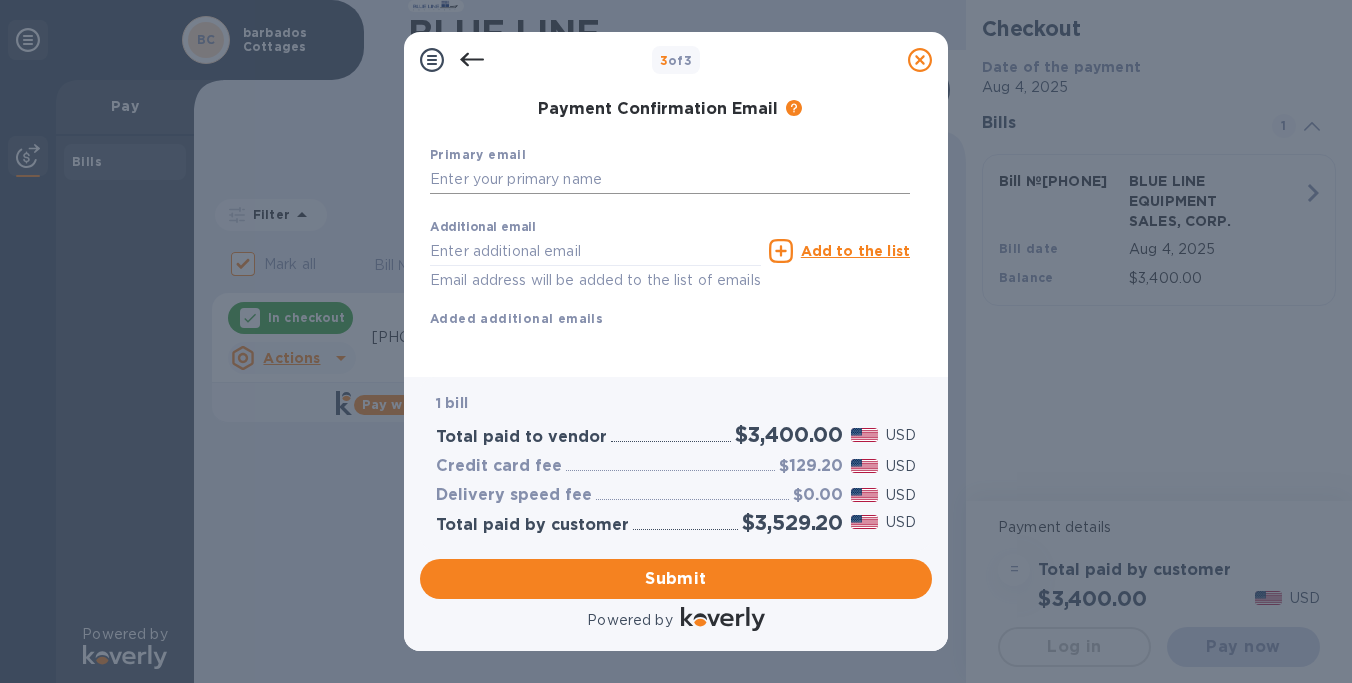 click at bounding box center [670, 180] 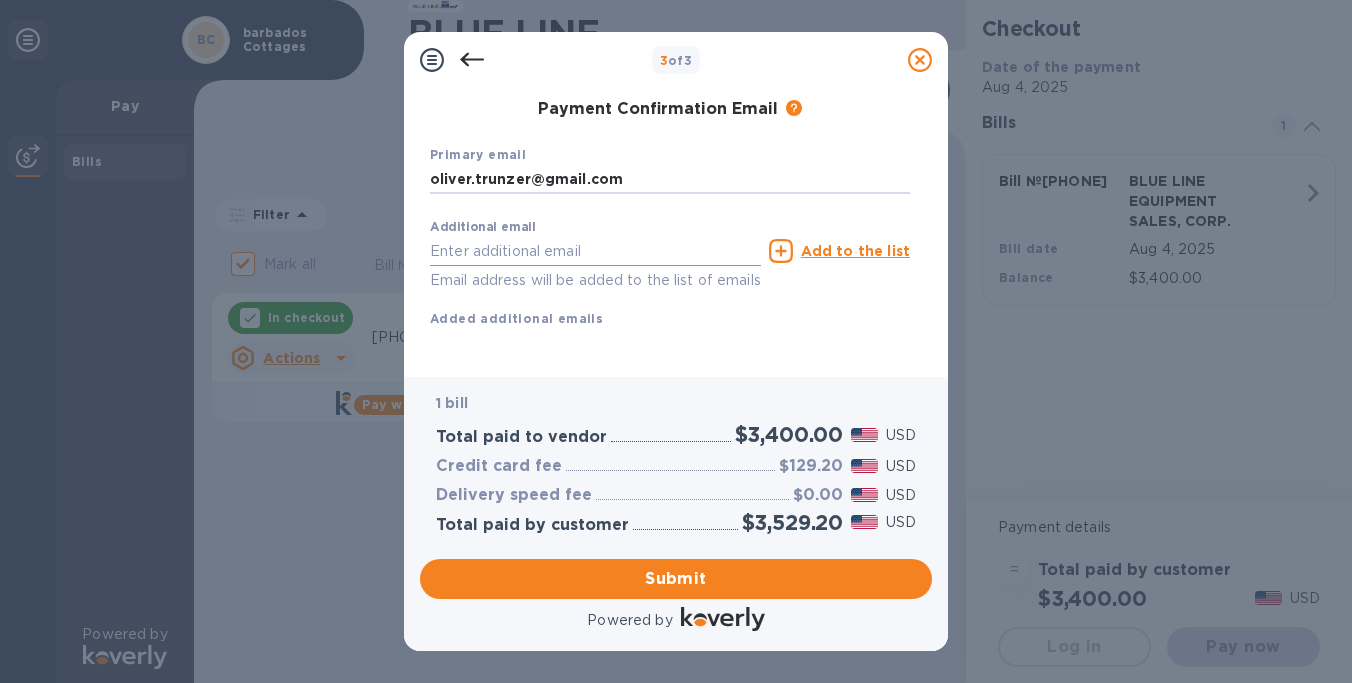 type on "oliver.trunzer@gmail.com" 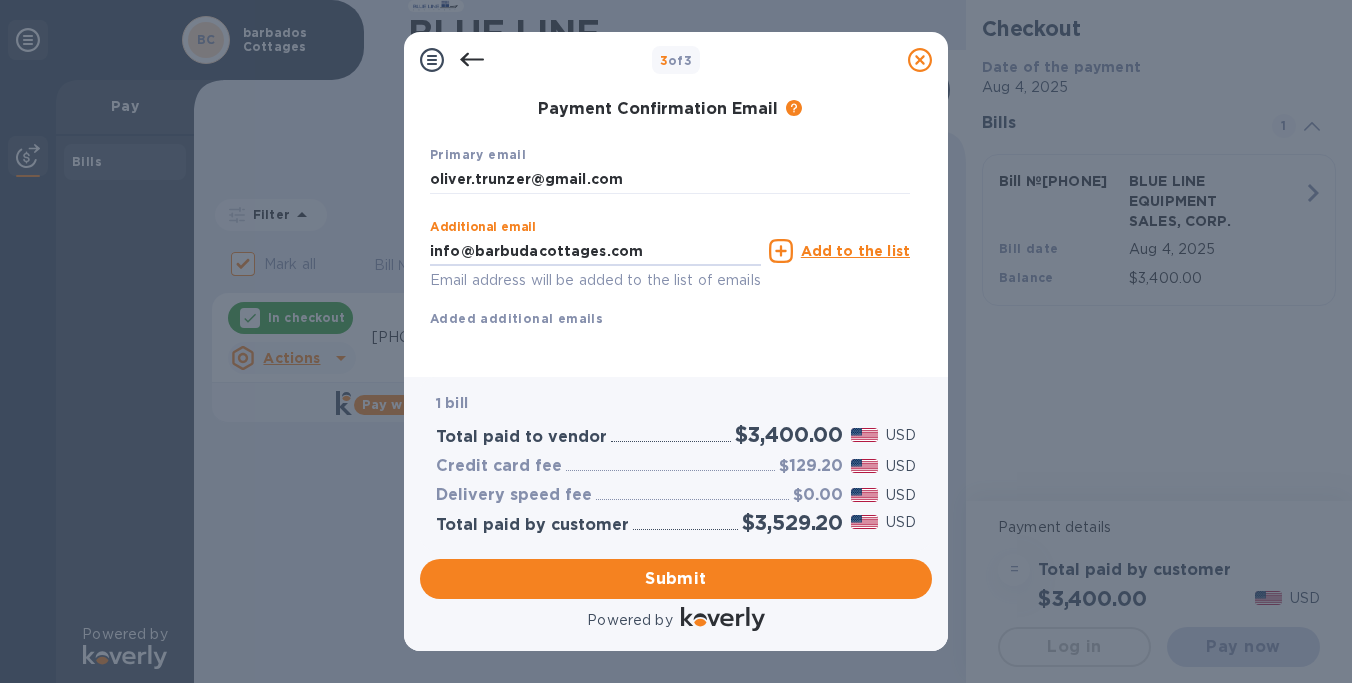 type on "info@barbudacottages.com" 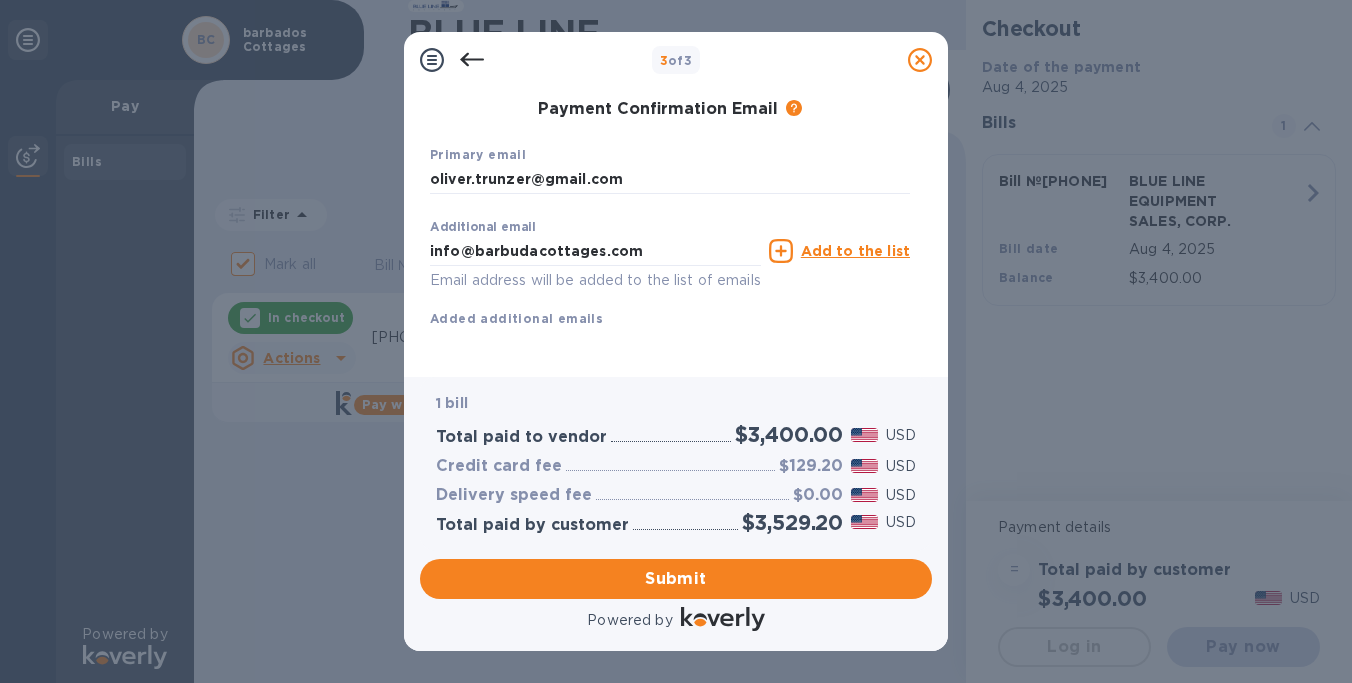 scroll, scrollTop: 0, scrollLeft: 0, axis: both 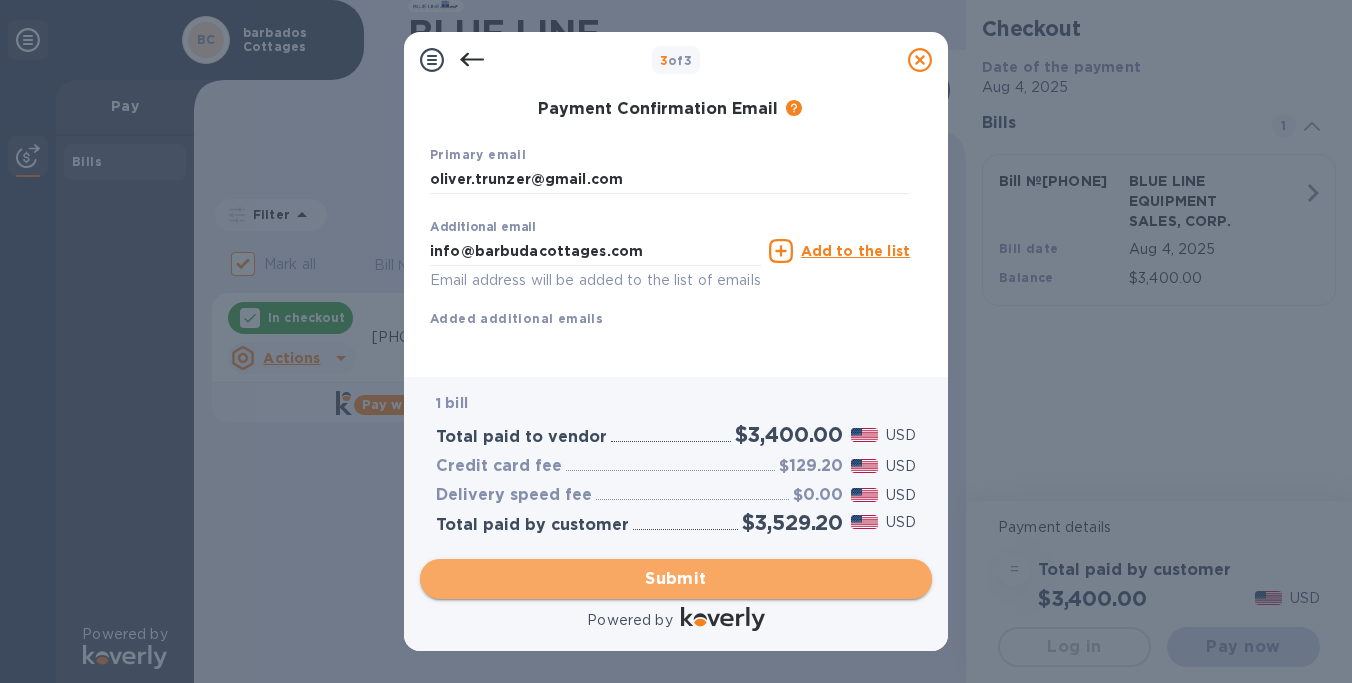 click on "Submit" at bounding box center [676, 579] 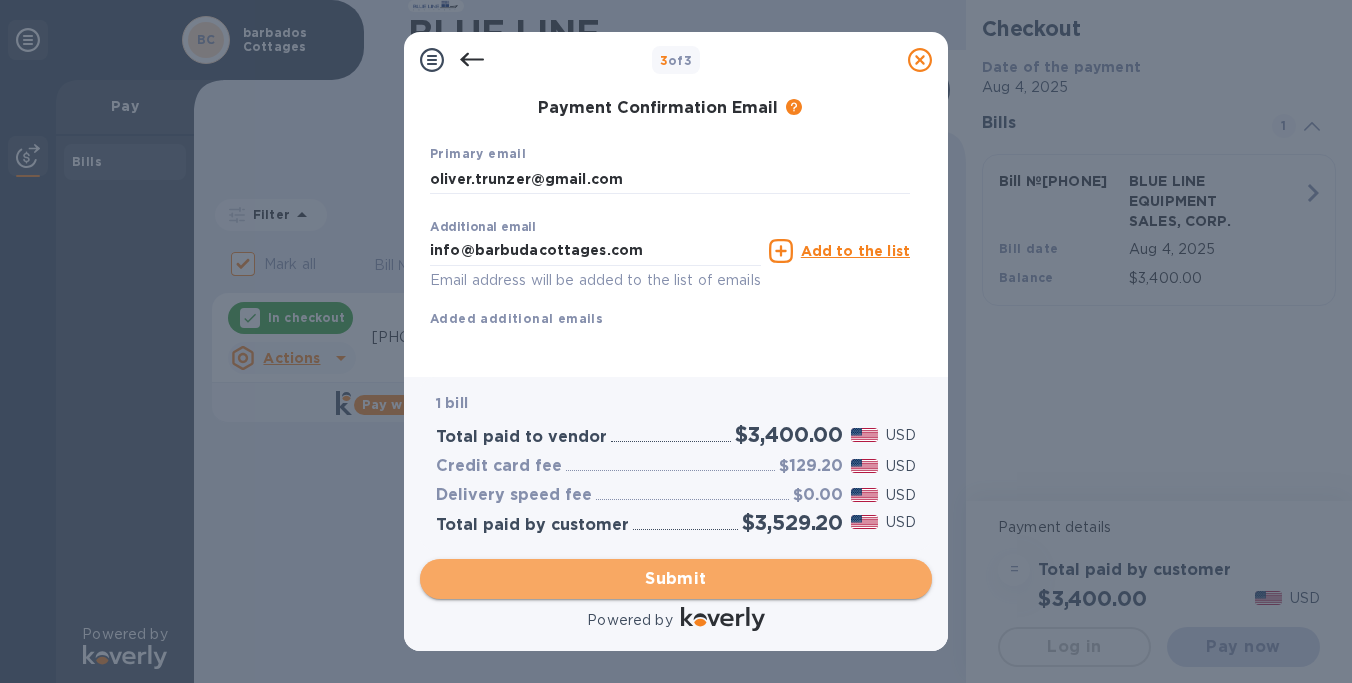click on "Submit" at bounding box center [676, 579] 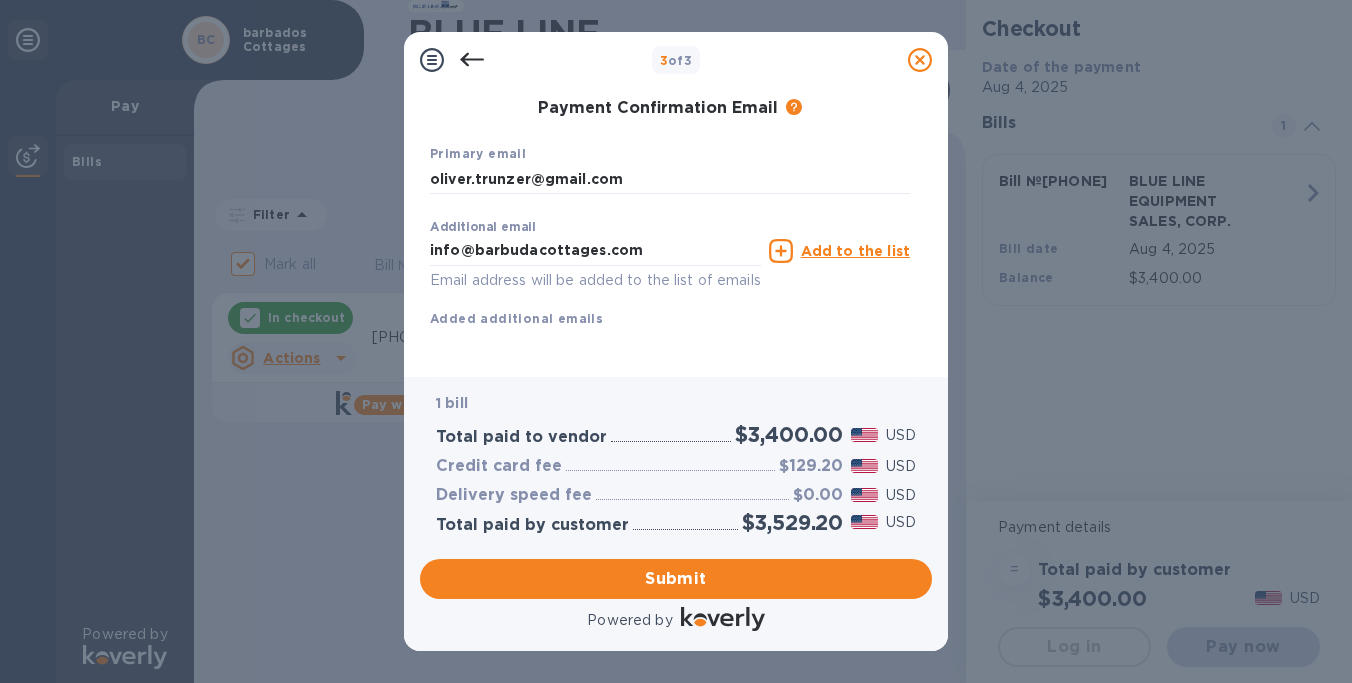click on "Add to the list" at bounding box center [855, 251] 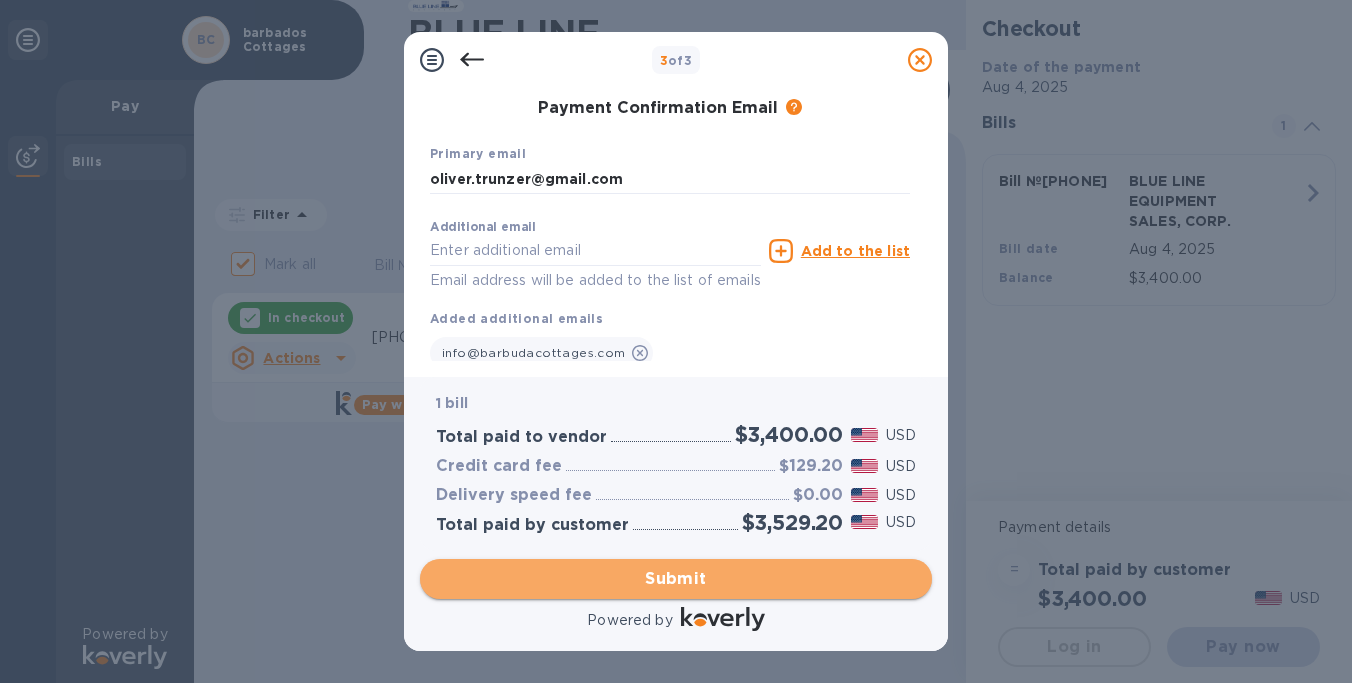 click on "Submit" at bounding box center (676, 579) 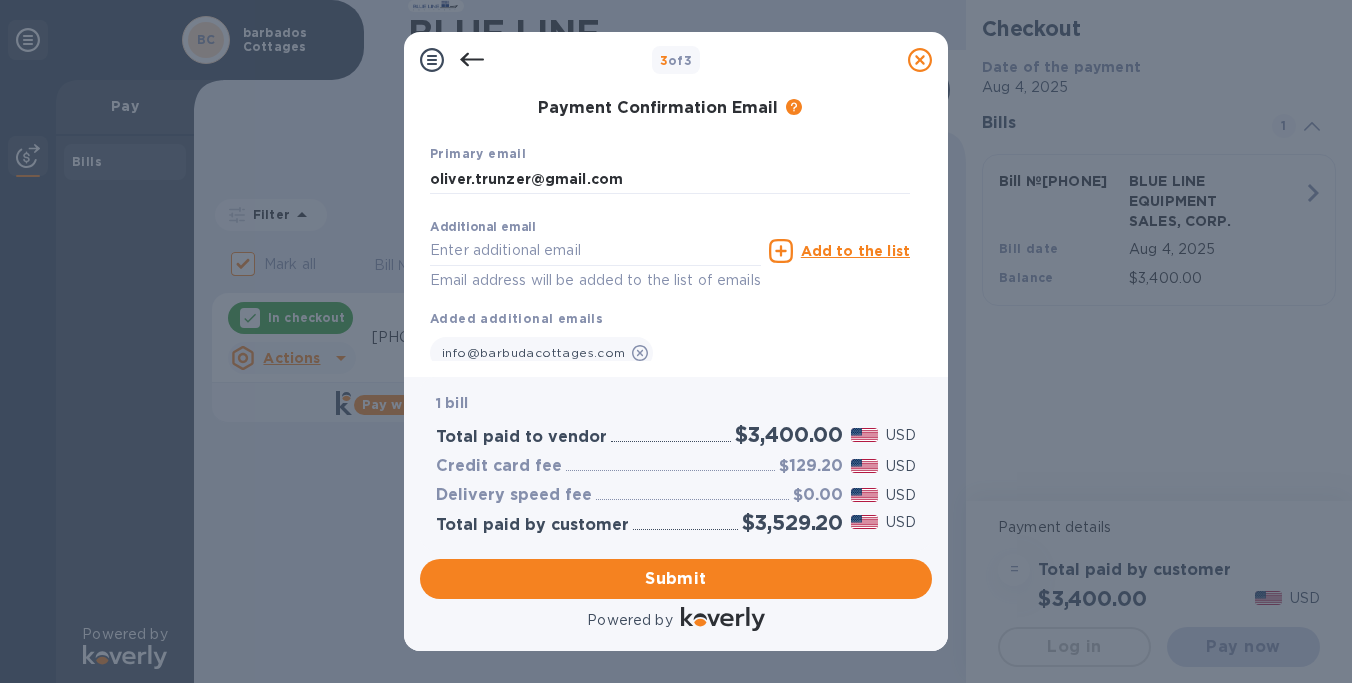 scroll, scrollTop: 0, scrollLeft: 0, axis: both 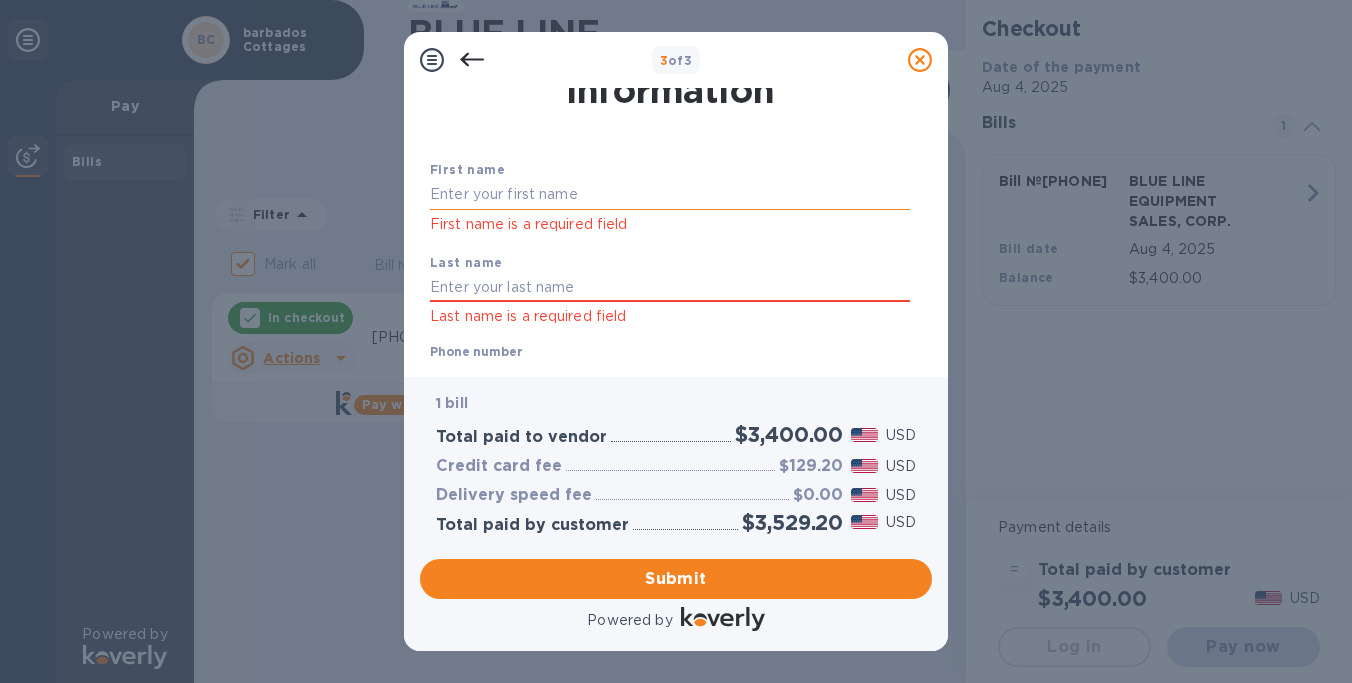 click at bounding box center [670, 195] 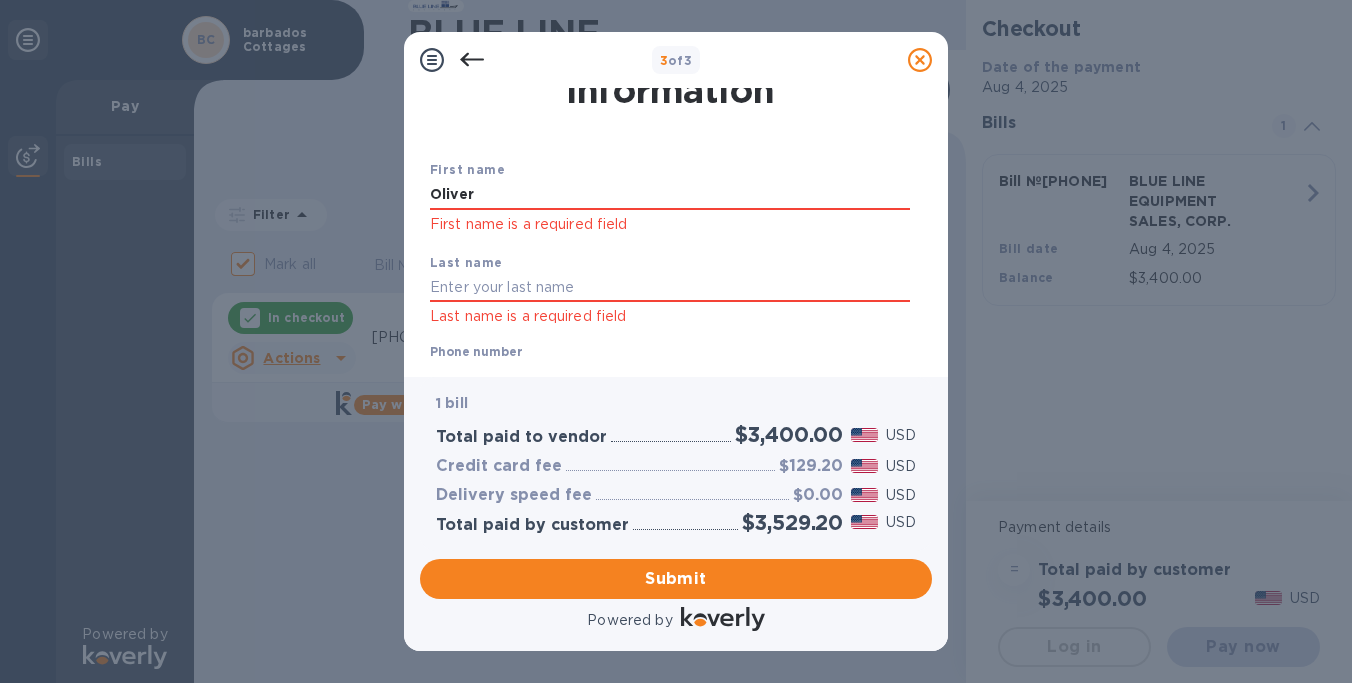 type on "Oliver" 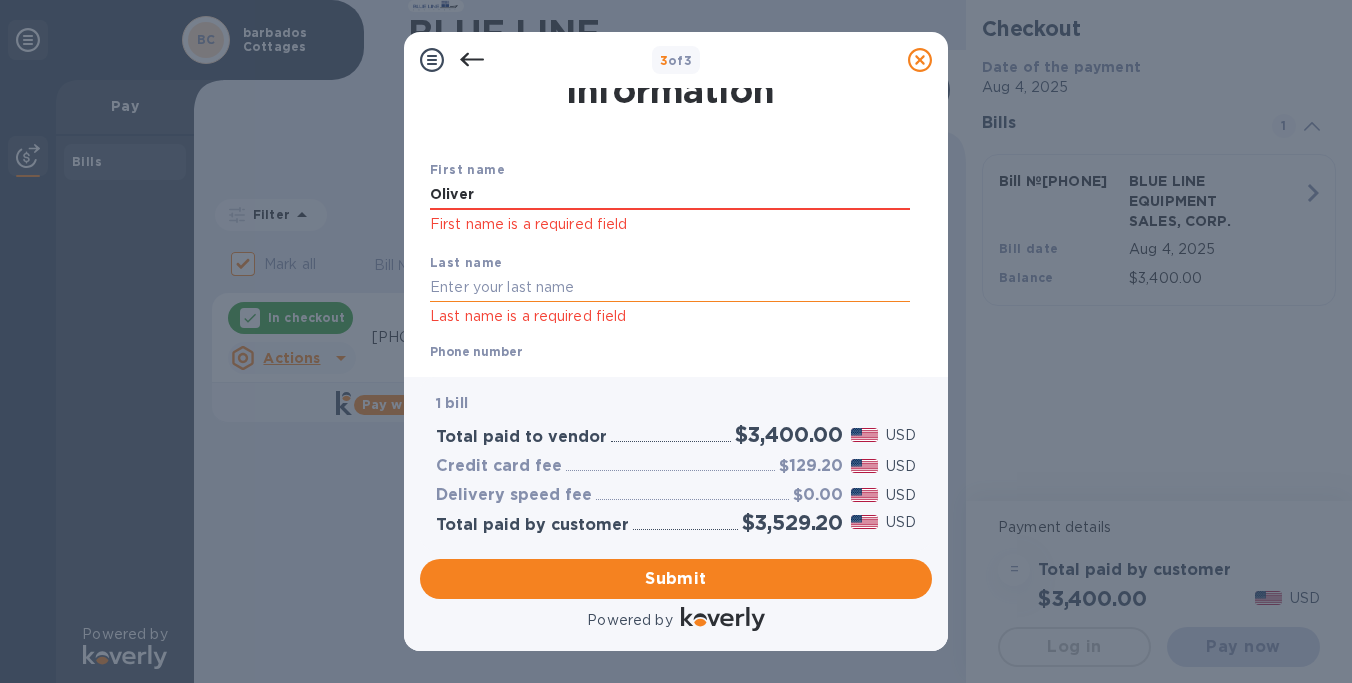 click at bounding box center [670, 288] 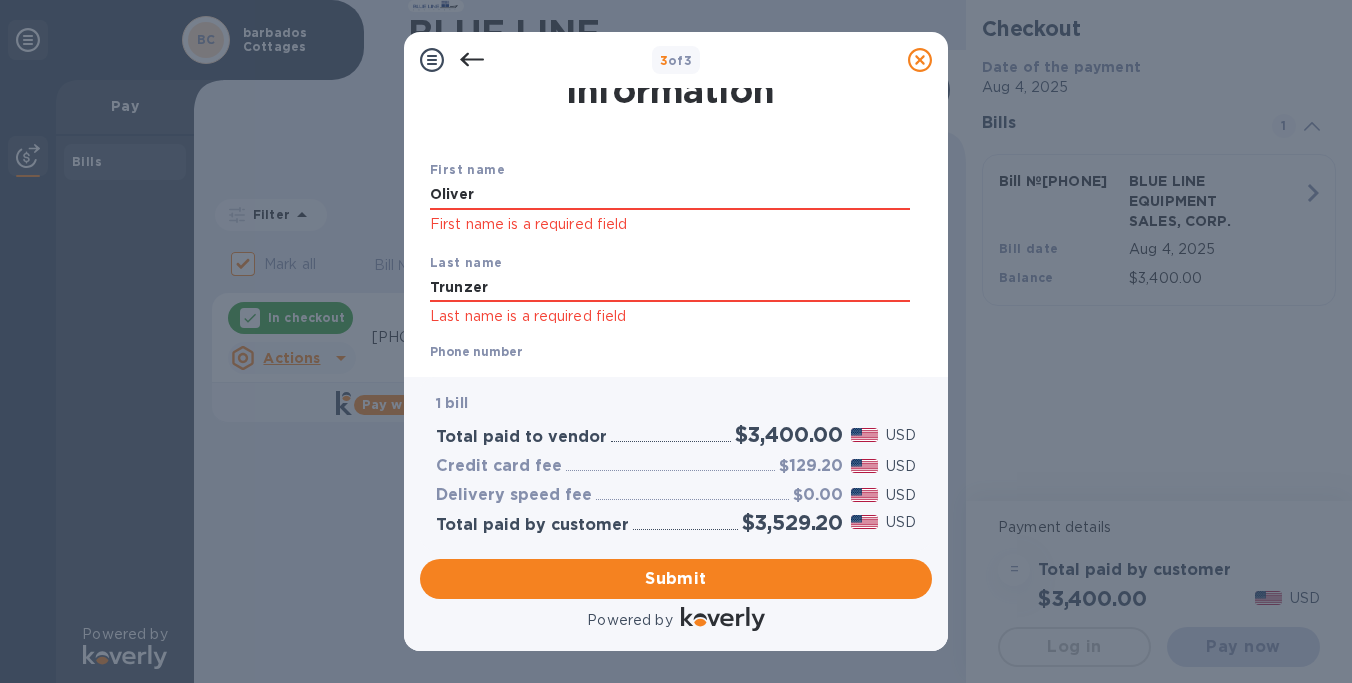 type on "Trunzer" 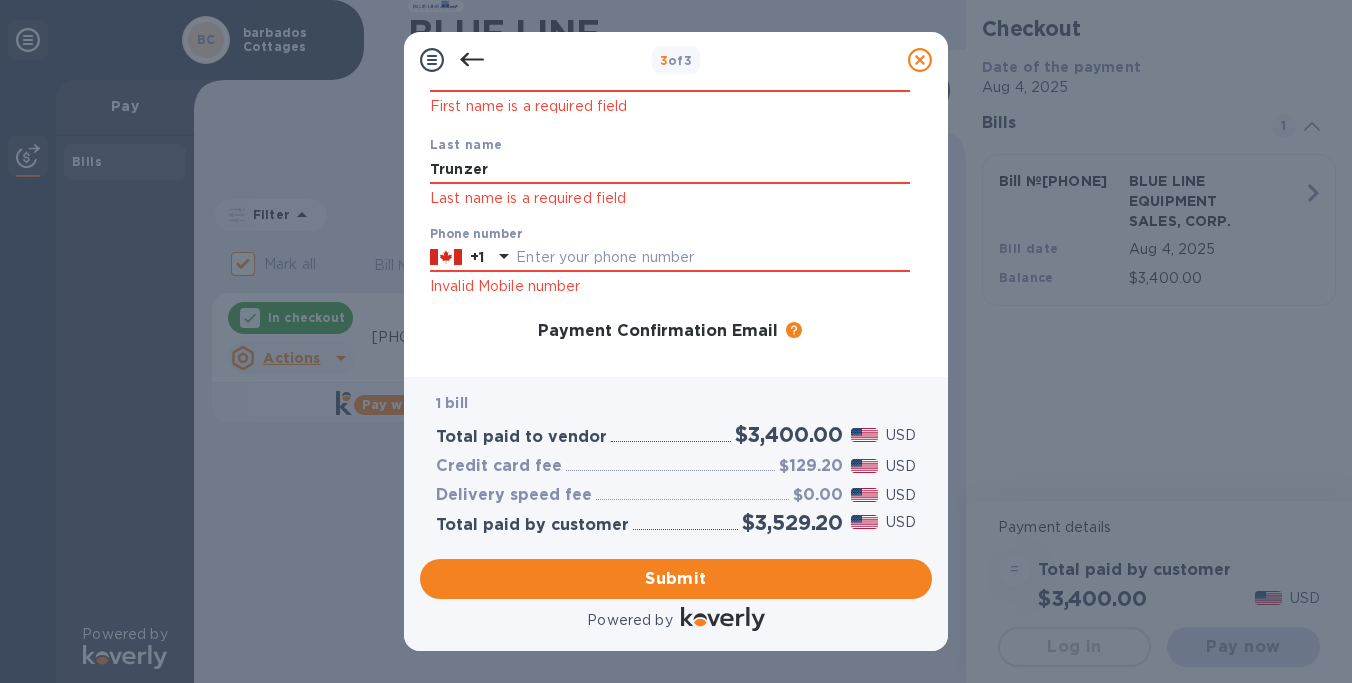 scroll, scrollTop: 196, scrollLeft: 0, axis: vertical 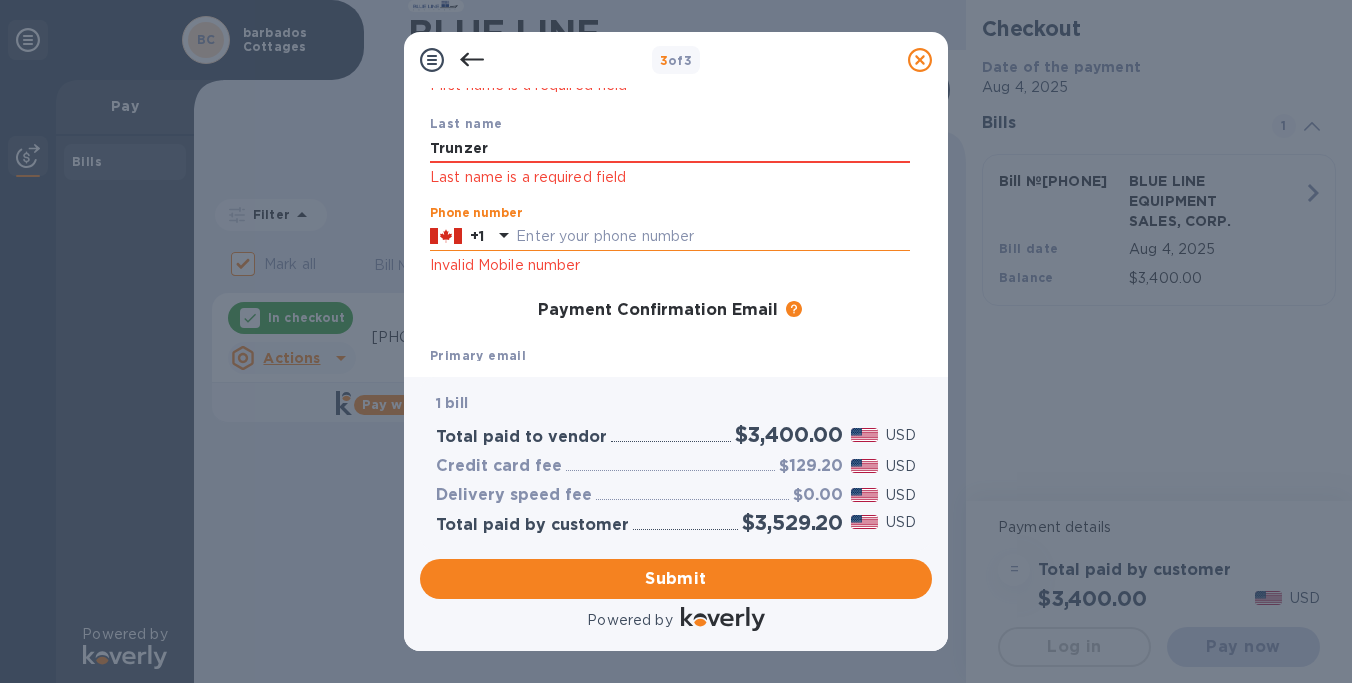 click at bounding box center [713, 237] 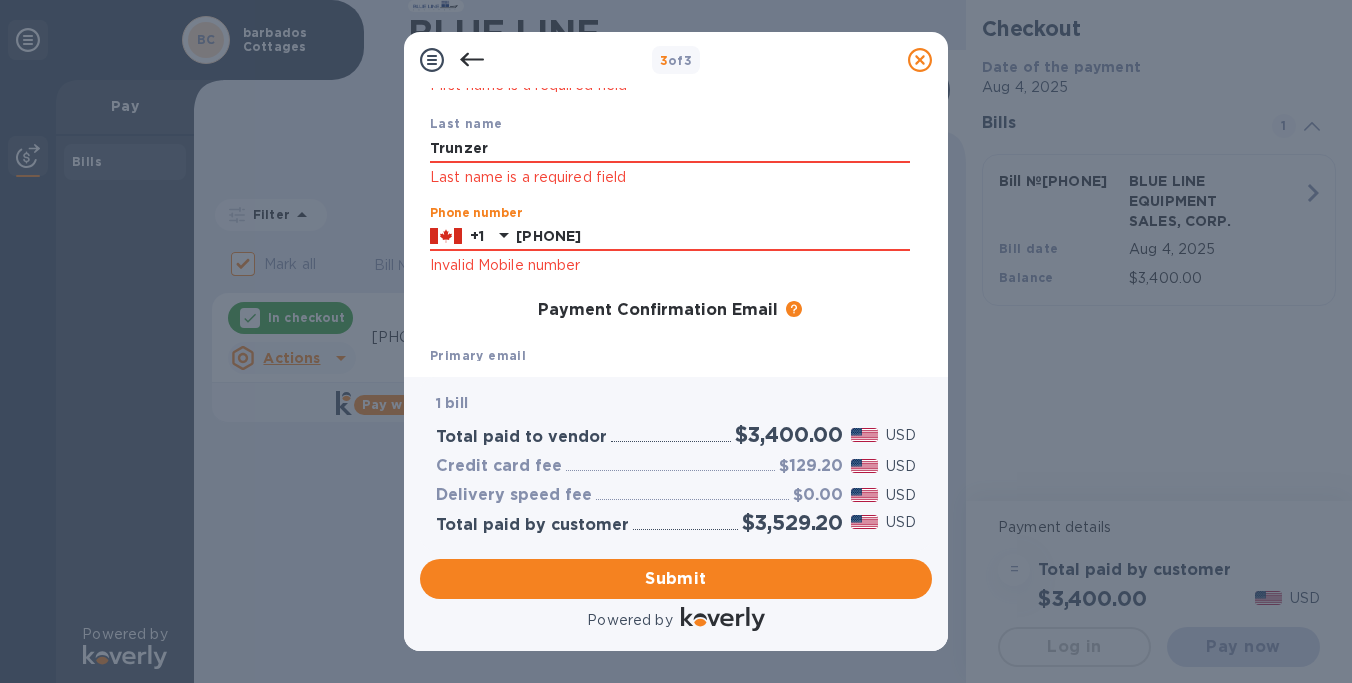 type on "[PHONE]" 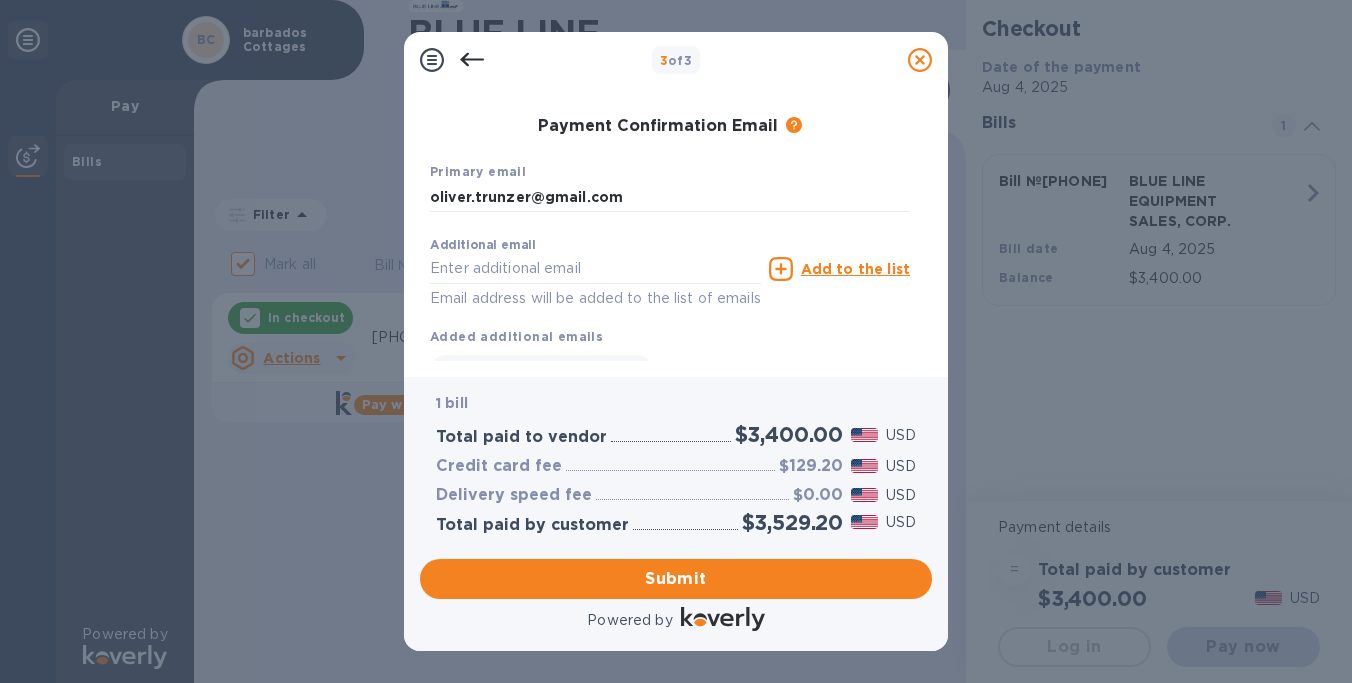 scroll, scrollTop: 438, scrollLeft: 0, axis: vertical 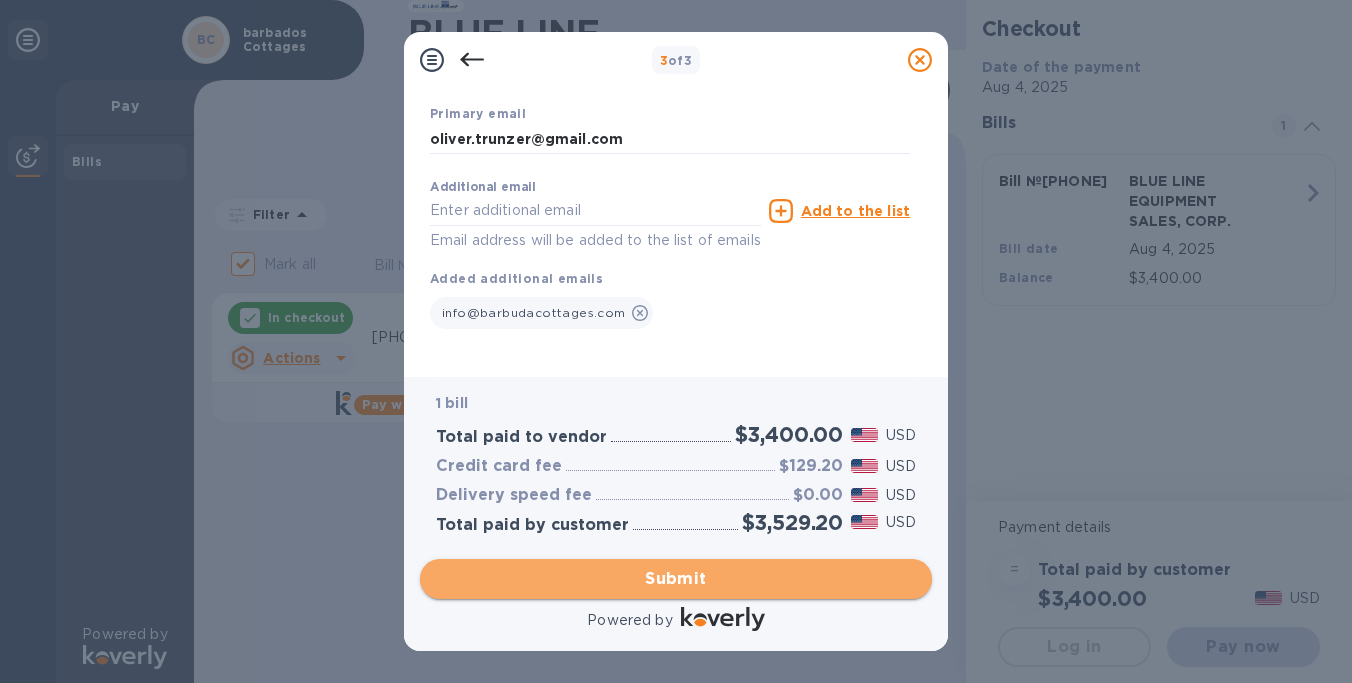 click on "Submit" at bounding box center (676, 579) 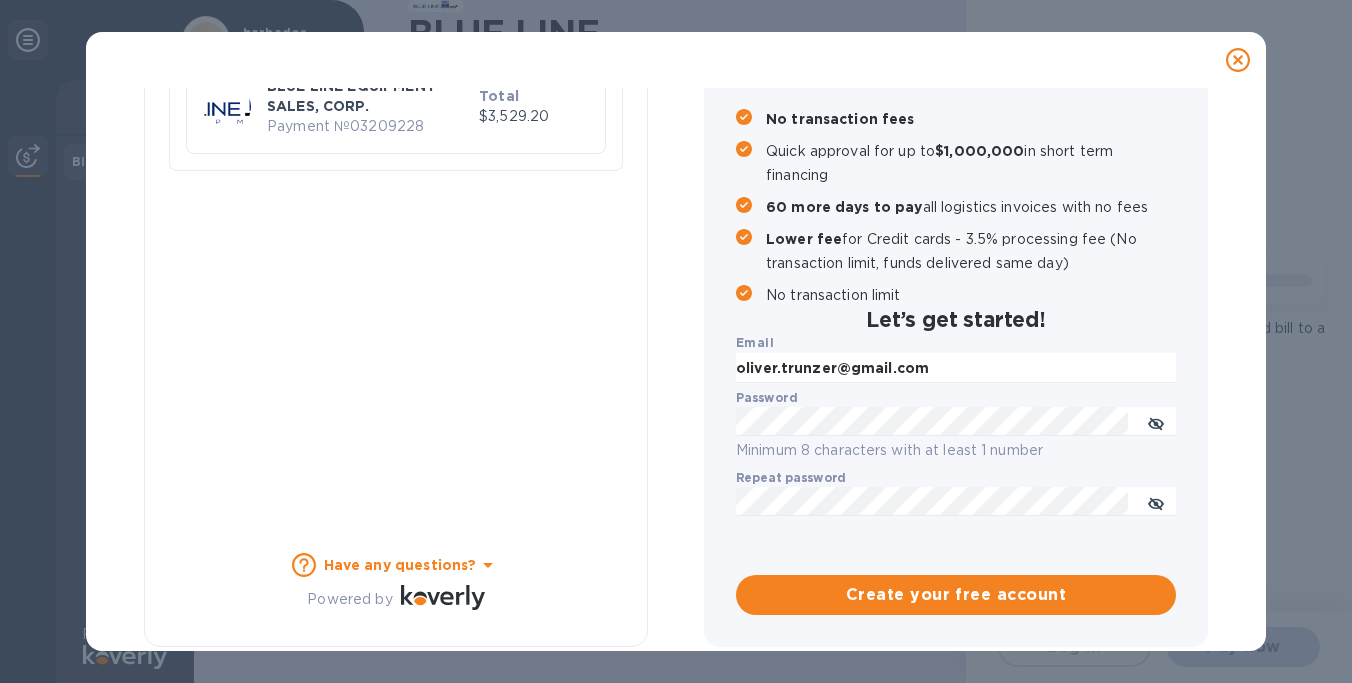 checkbox on "false" 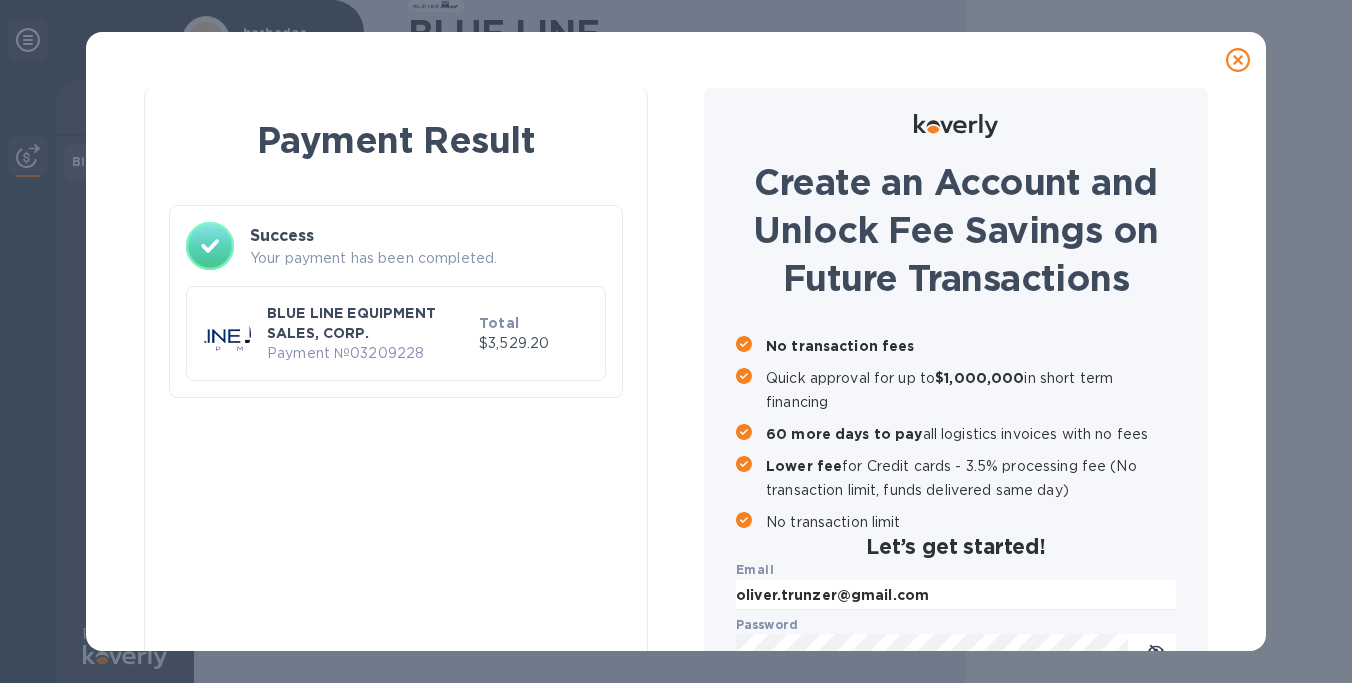 scroll, scrollTop: 0, scrollLeft: 0, axis: both 